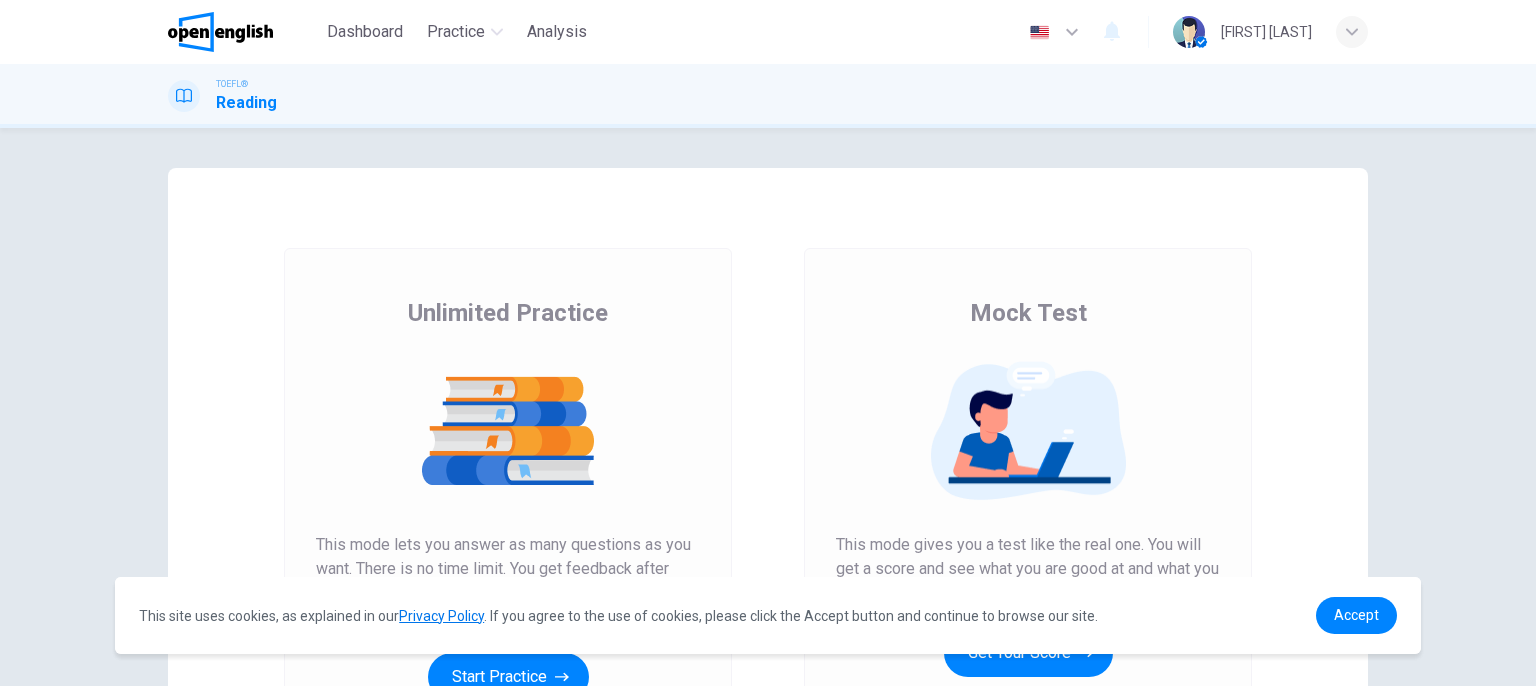 scroll, scrollTop: 0, scrollLeft: 0, axis: both 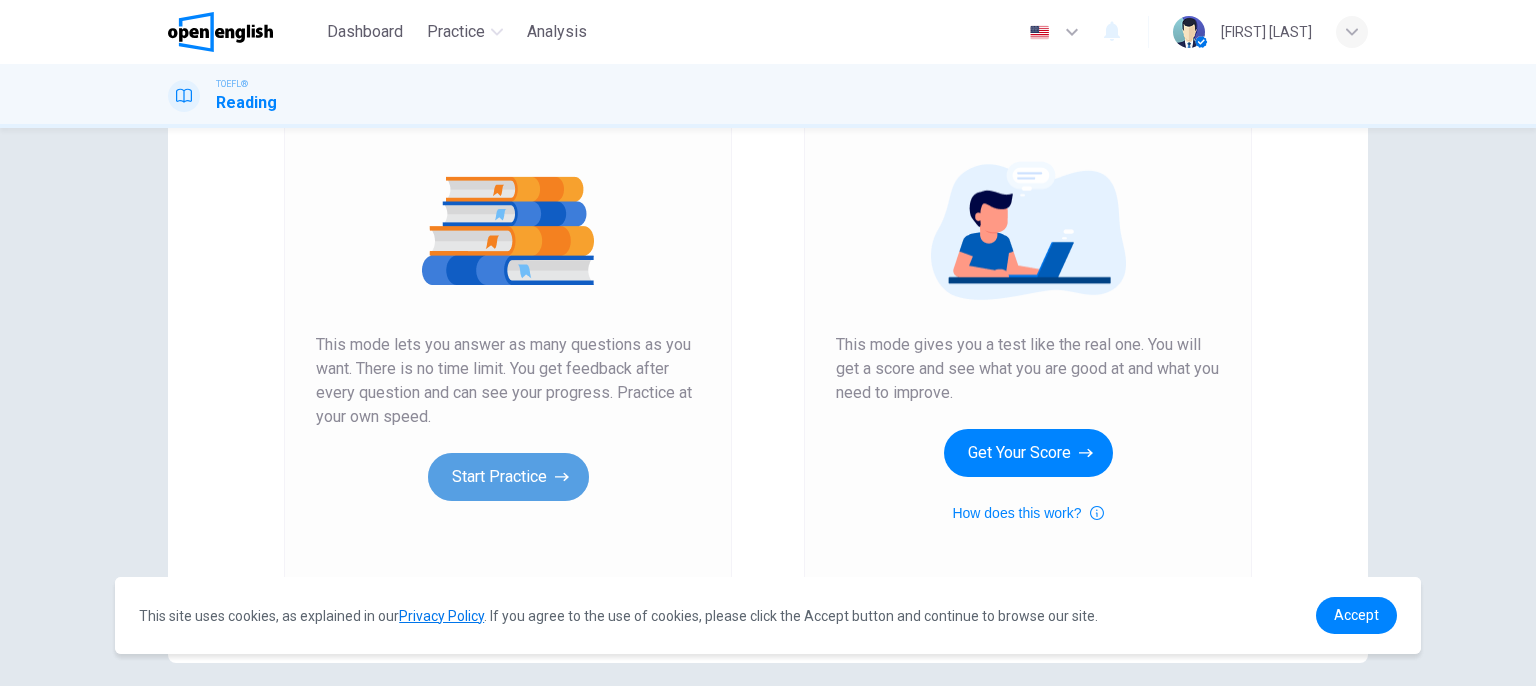 click on "Start Practice" at bounding box center [508, 477] 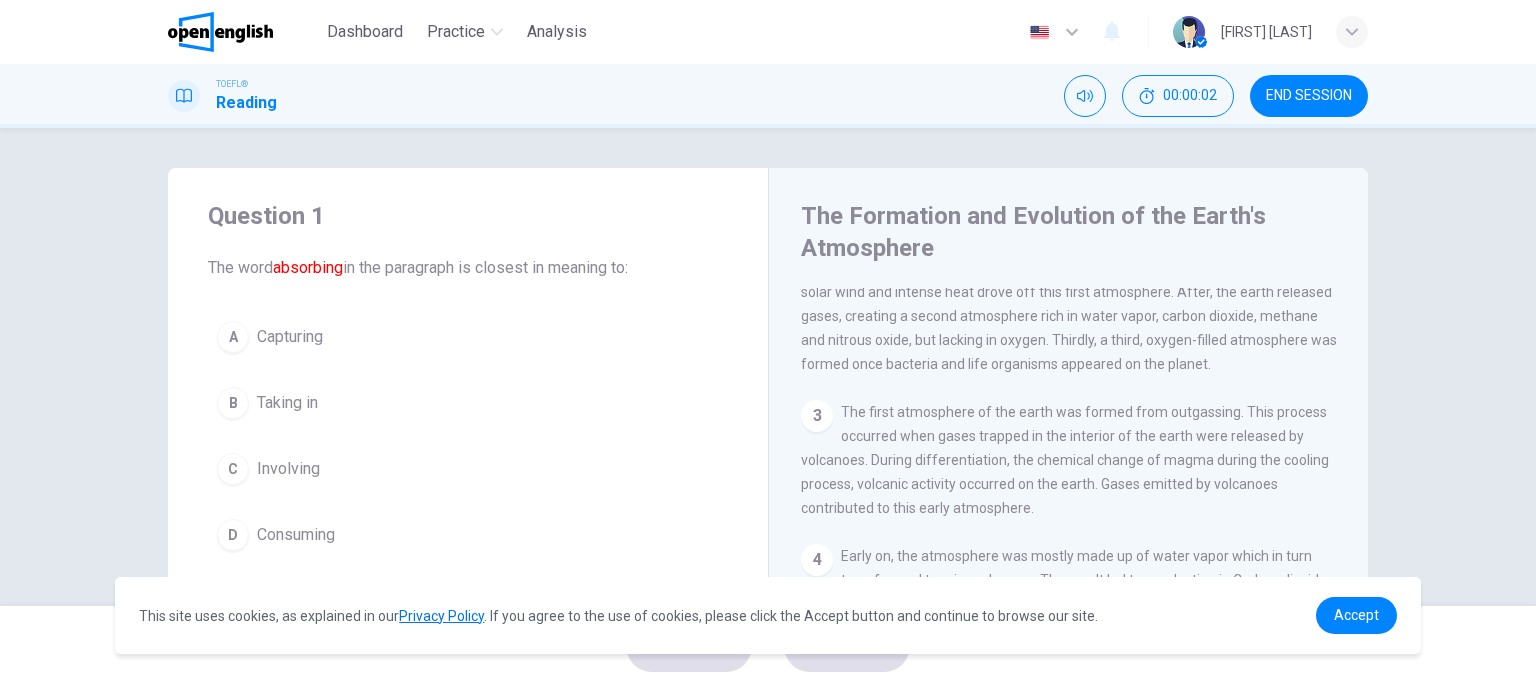 scroll, scrollTop: 0, scrollLeft: 0, axis: both 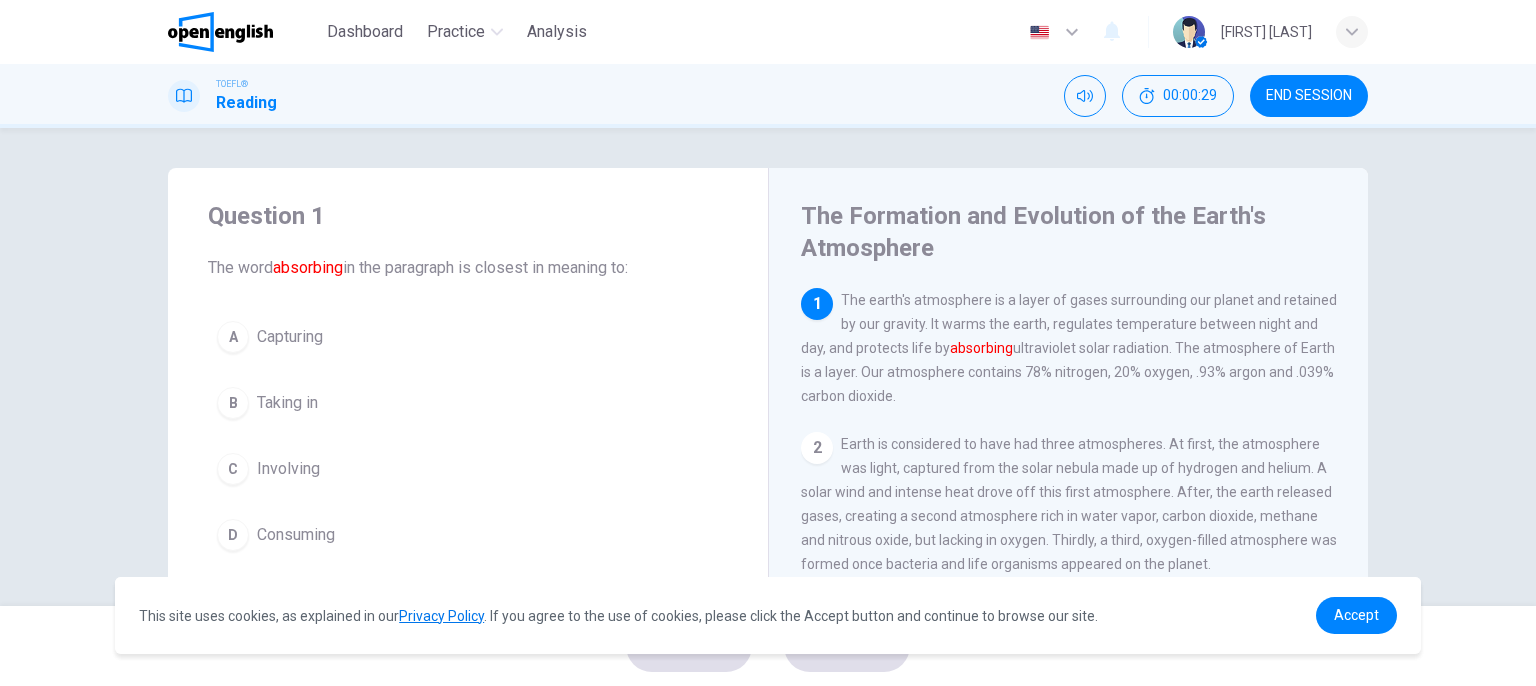 click on "Taking in" at bounding box center [290, 337] 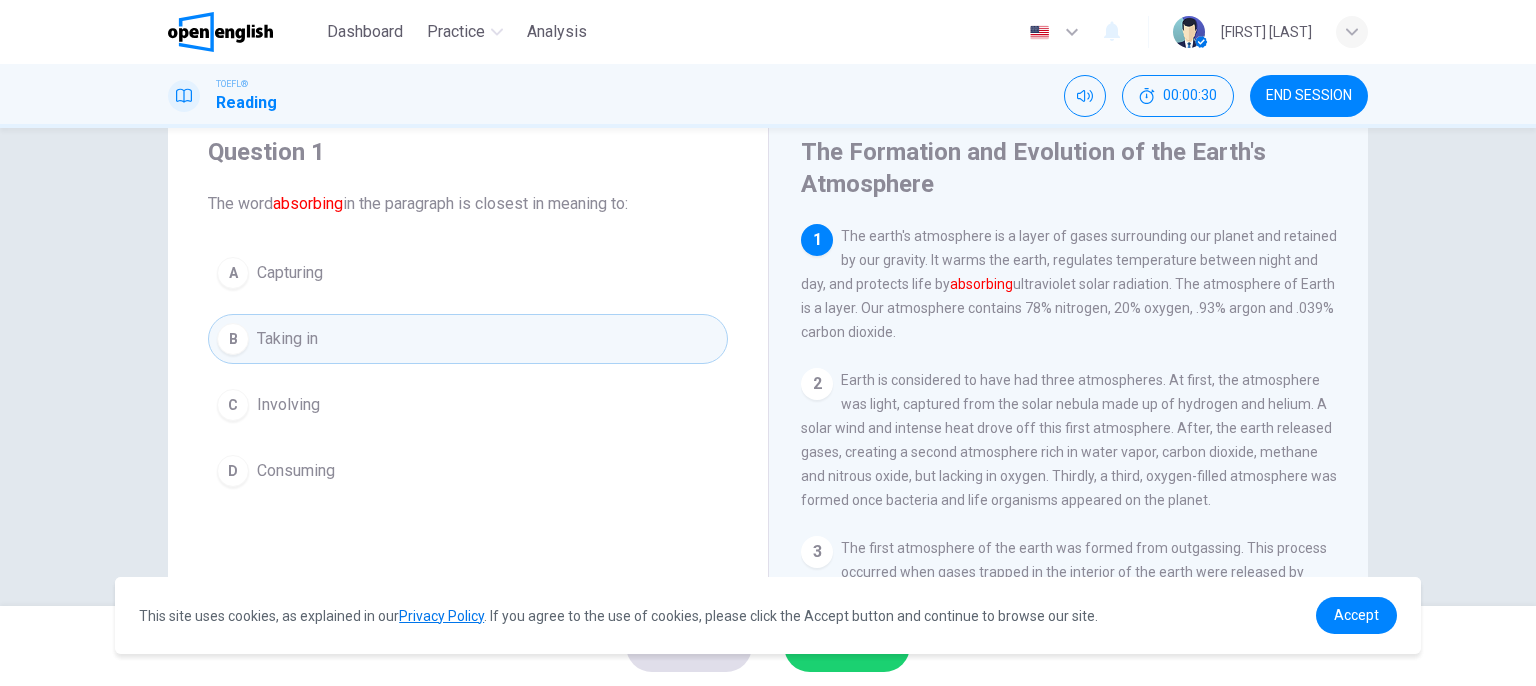 scroll, scrollTop: 100, scrollLeft: 0, axis: vertical 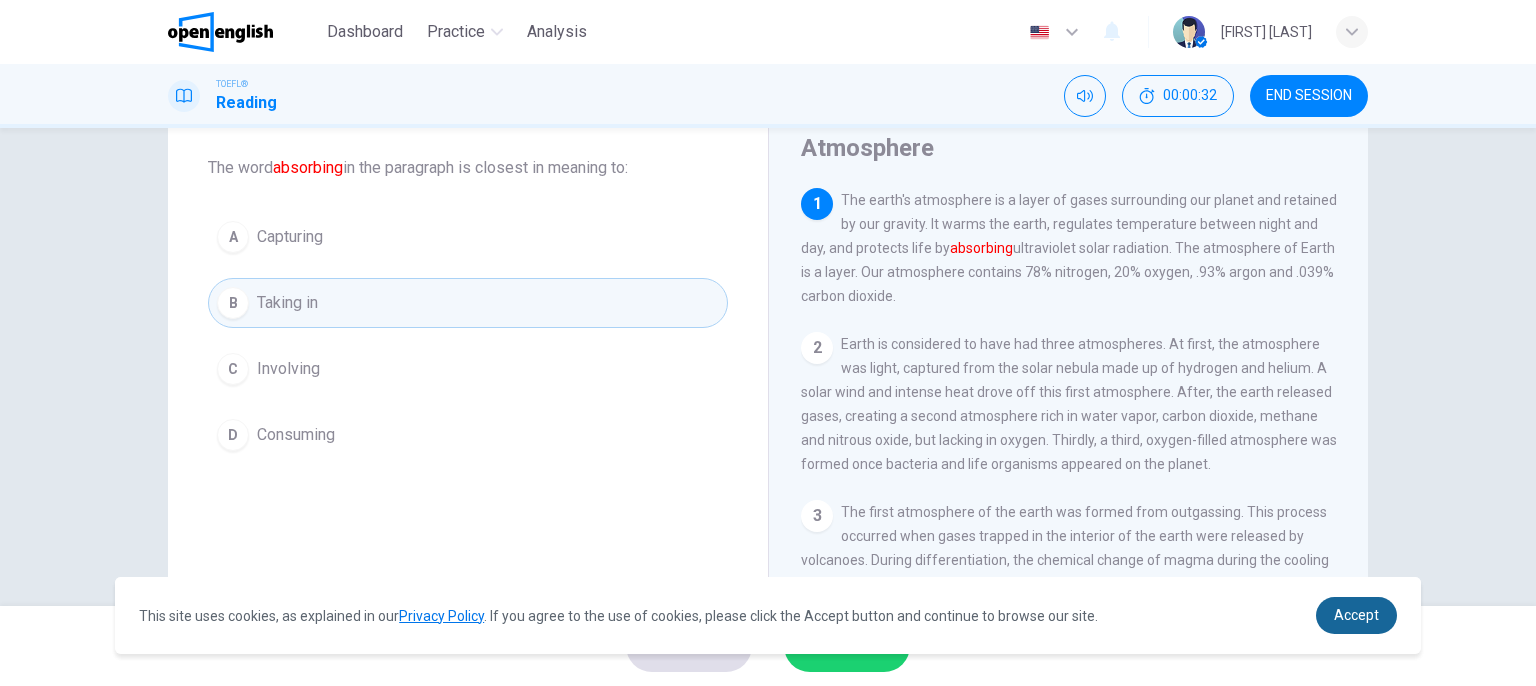 click on "Accept" at bounding box center [1356, 615] 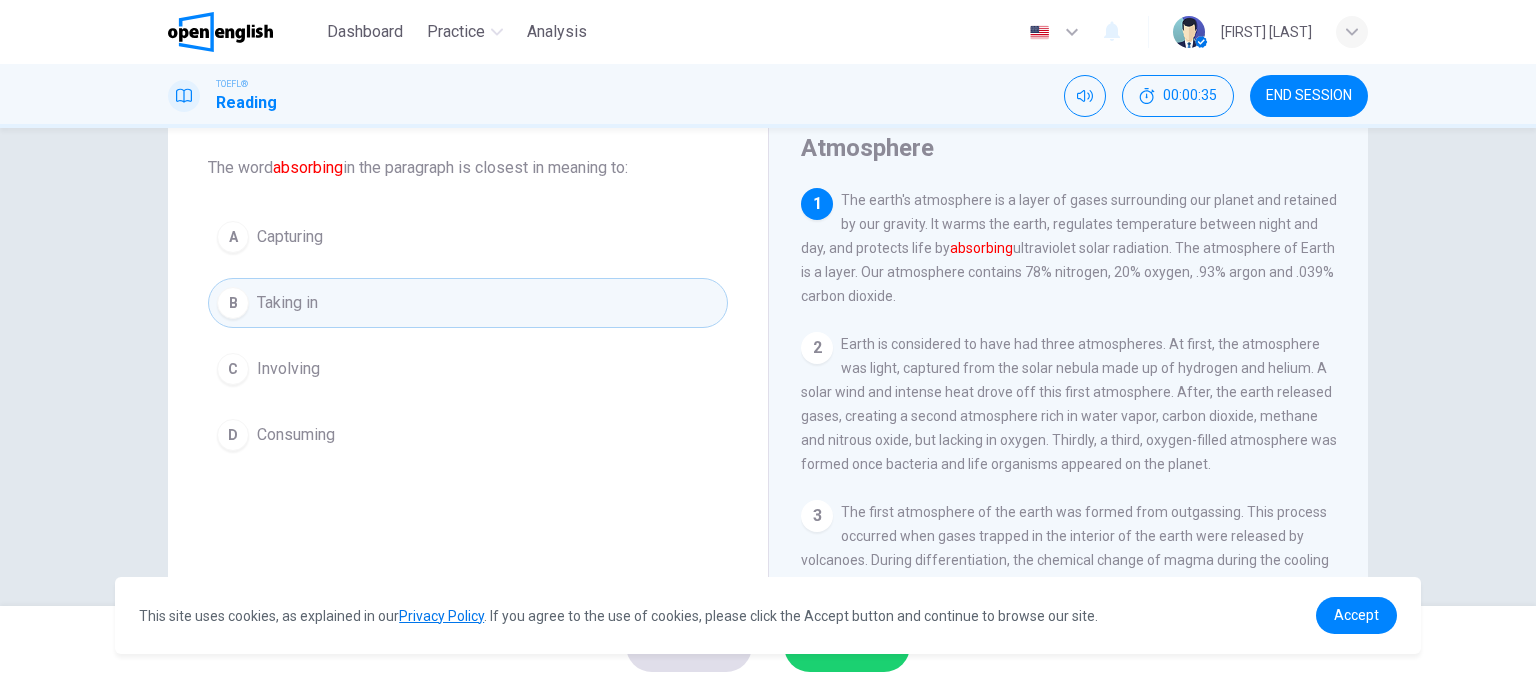 click on "Taking in" at bounding box center (287, 303) 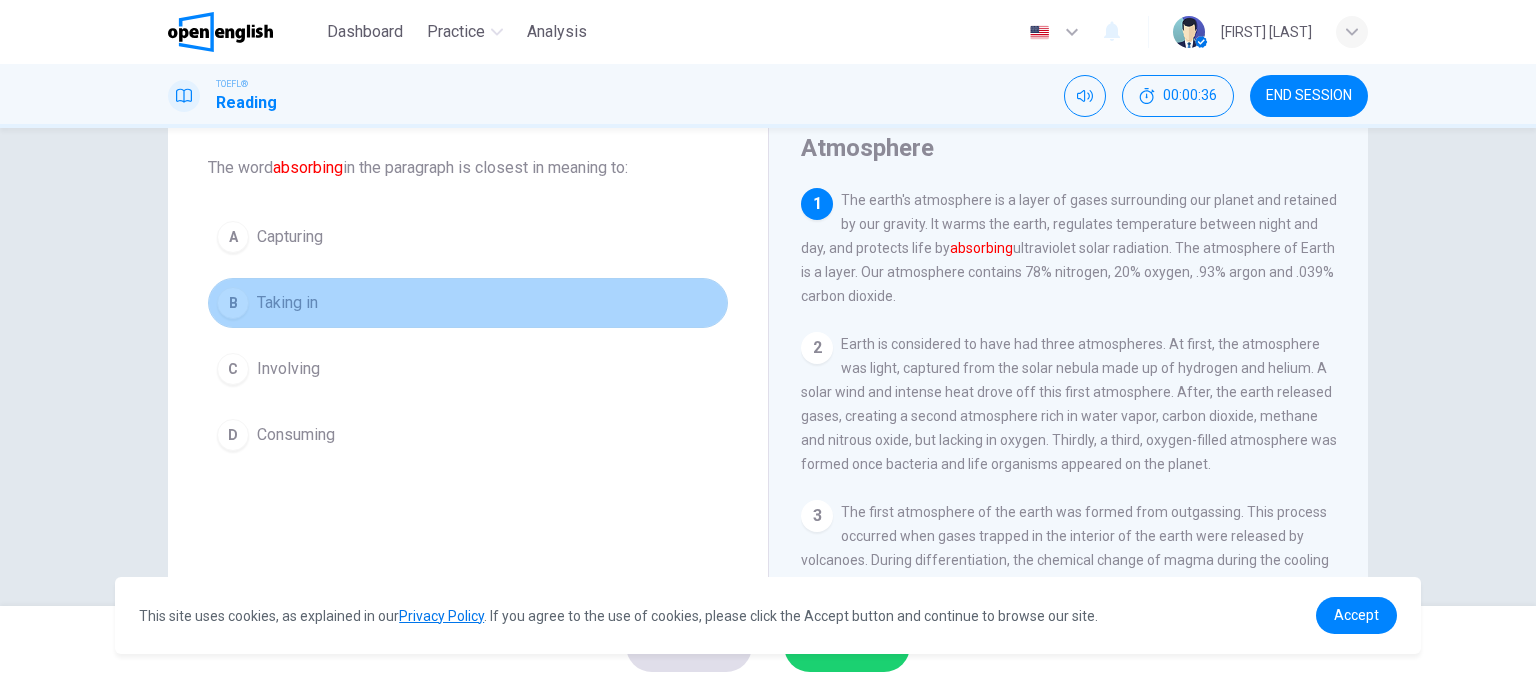 click on "Taking in" at bounding box center [287, 303] 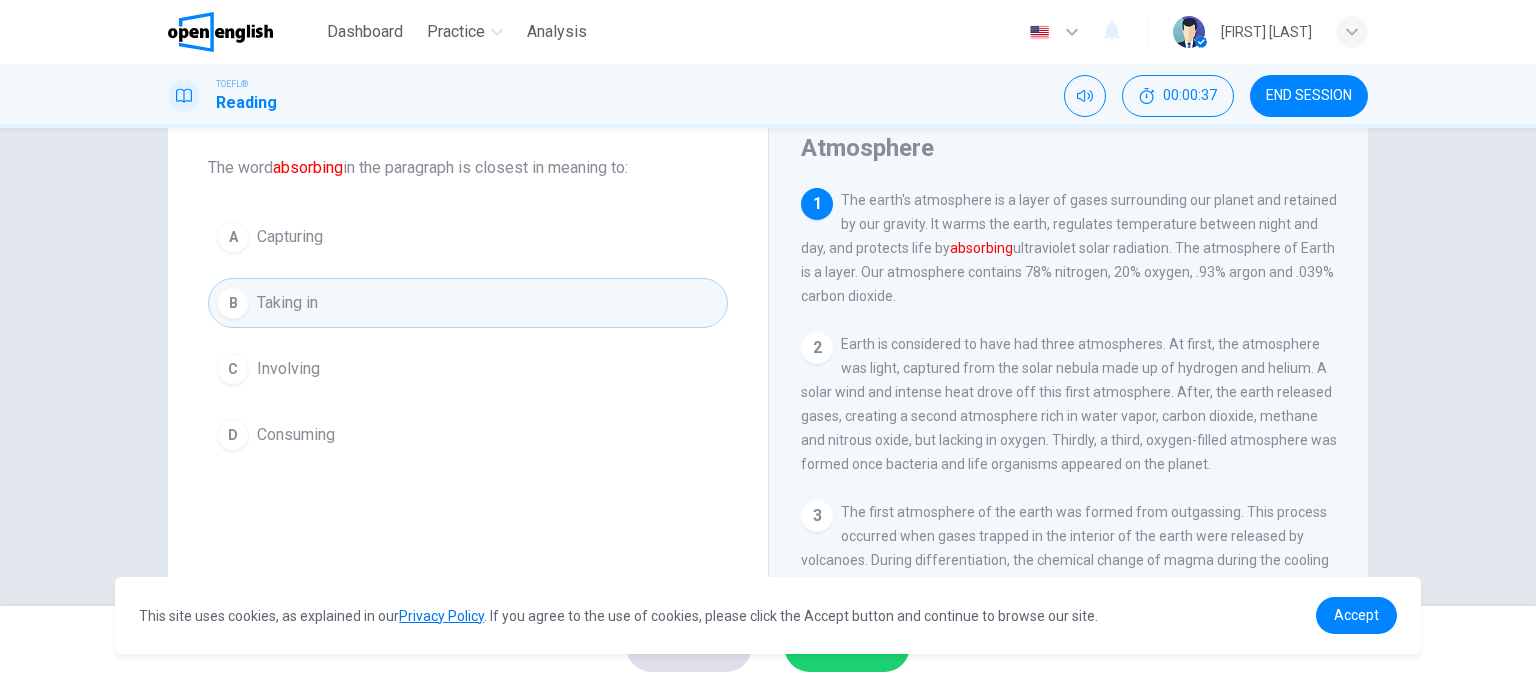 click on "Taking in" at bounding box center [287, 303] 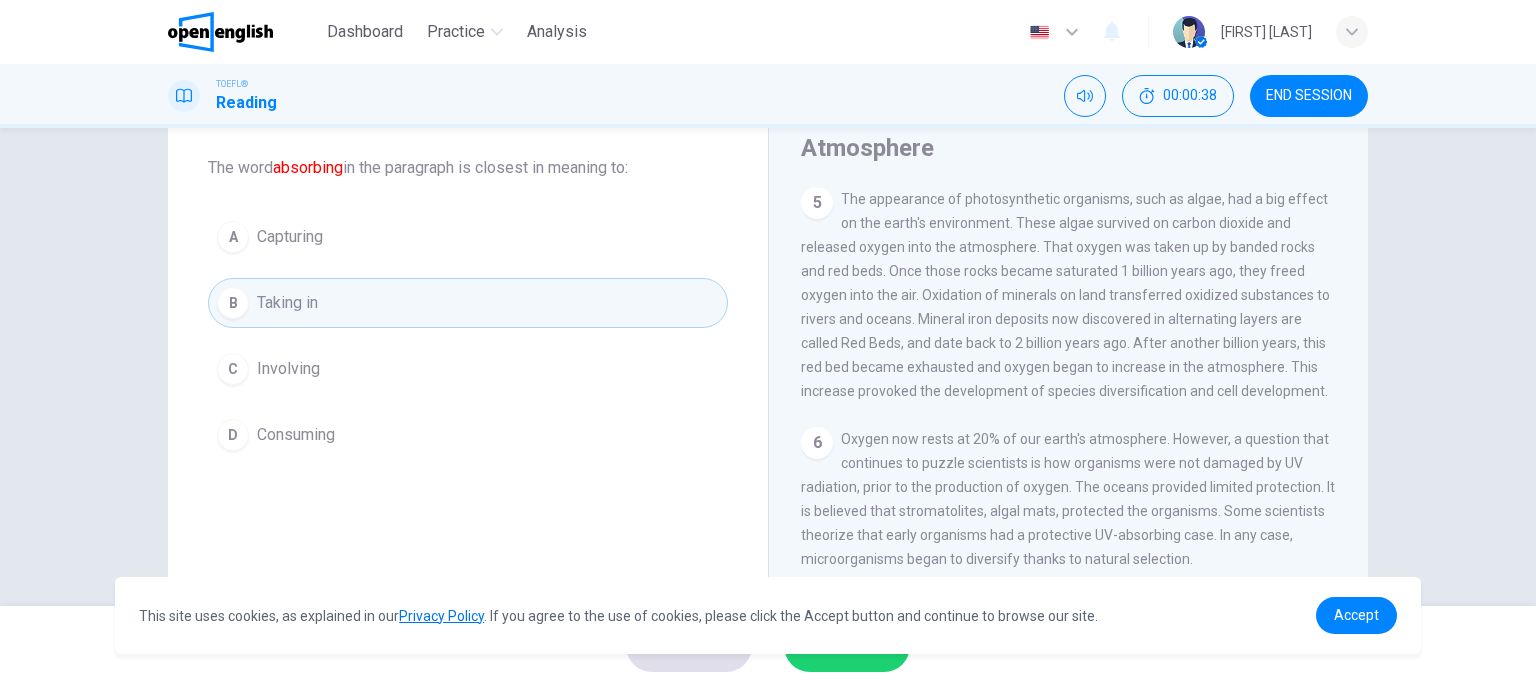 scroll, scrollTop: 708, scrollLeft: 0, axis: vertical 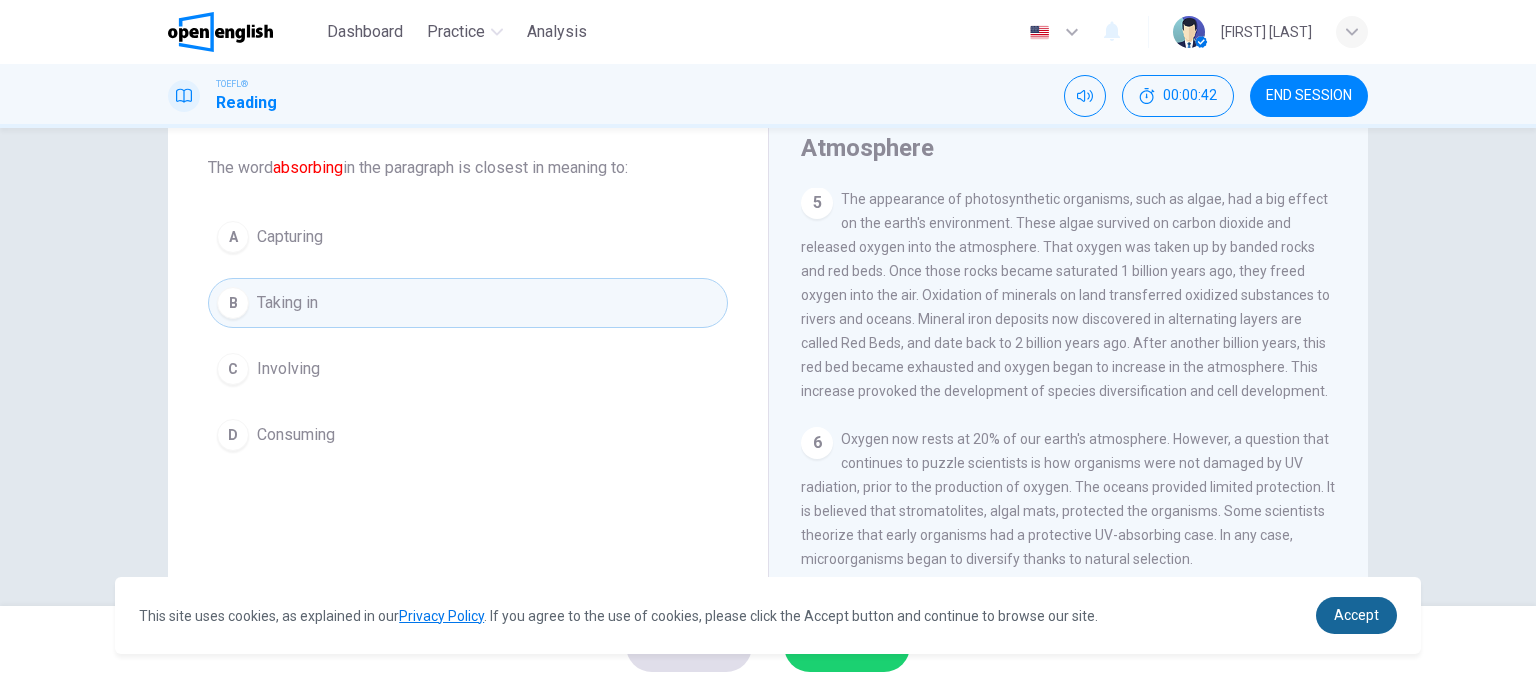click on "Accept" at bounding box center [1356, 615] 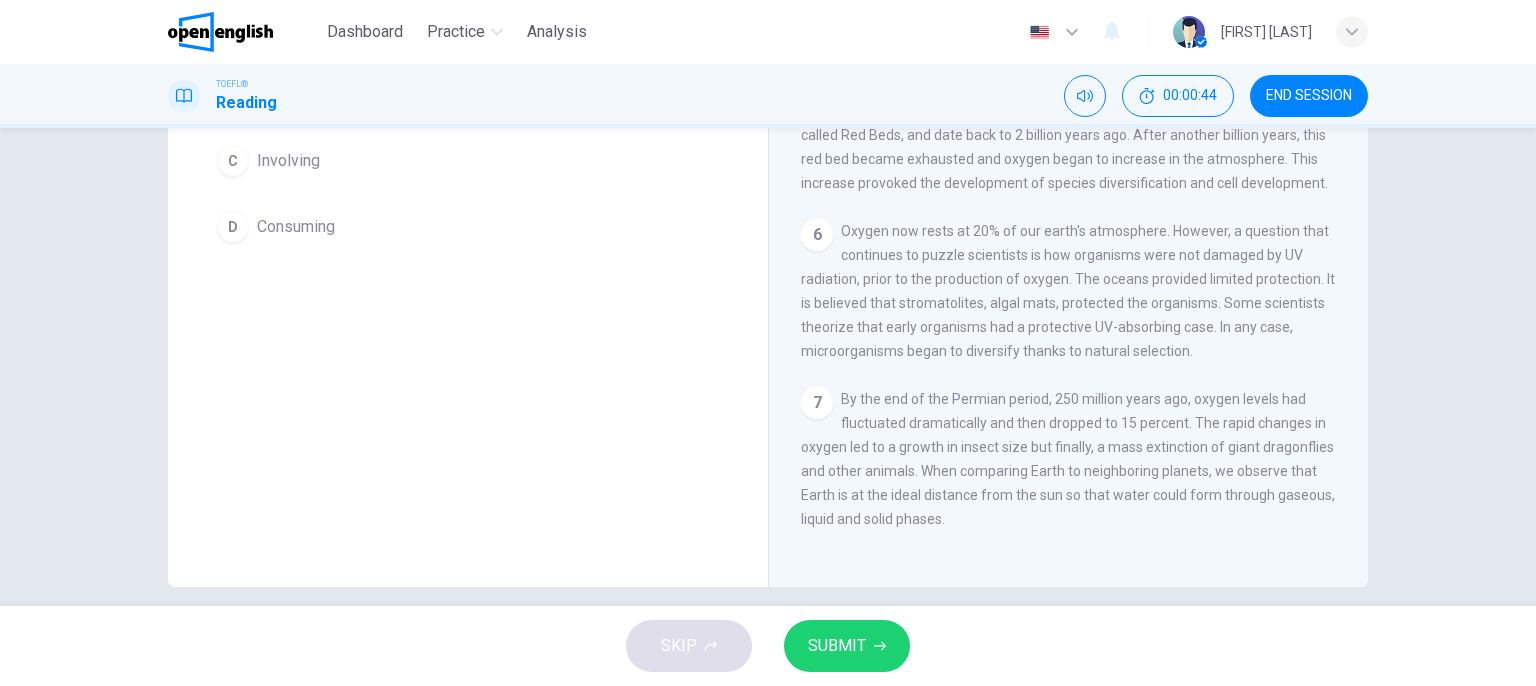 scroll, scrollTop: 329, scrollLeft: 0, axis: vertical 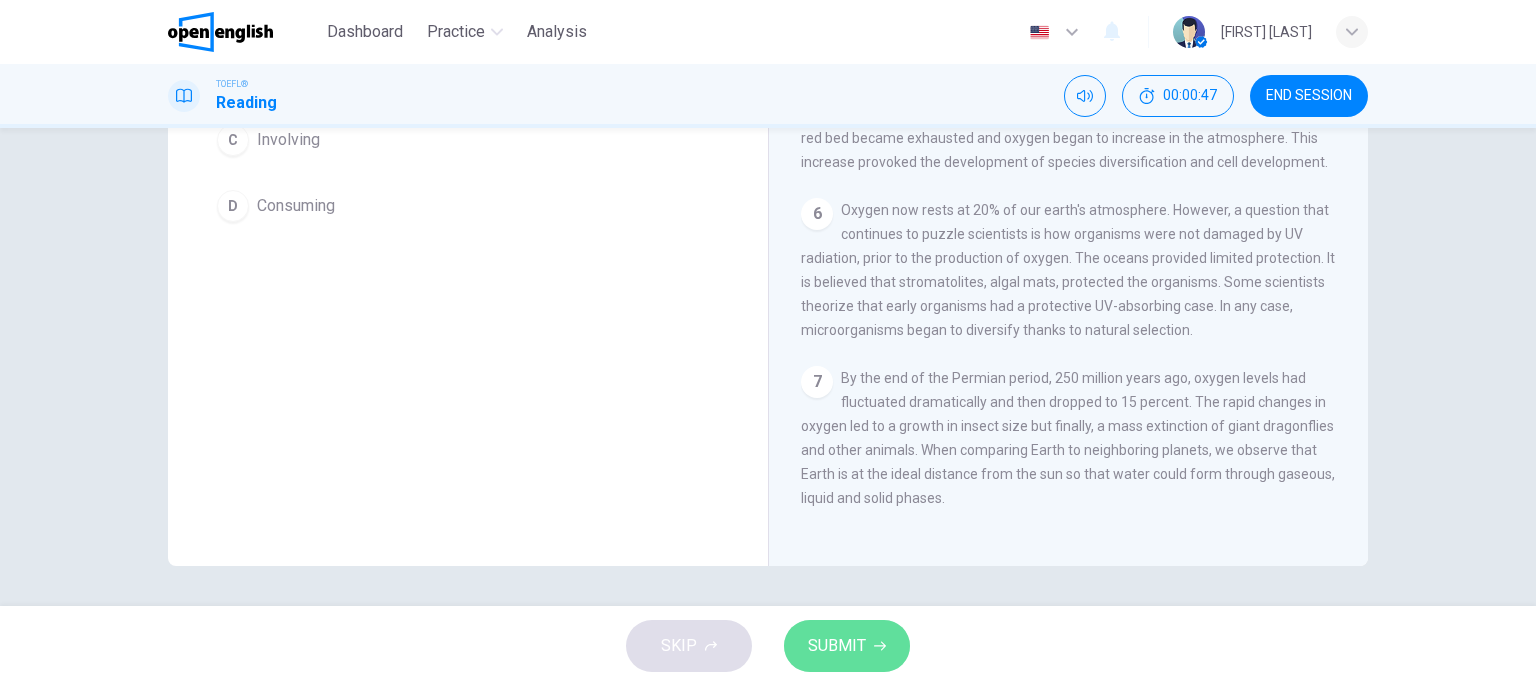 click on "SUBMIT" at bounding box center [837, 646] 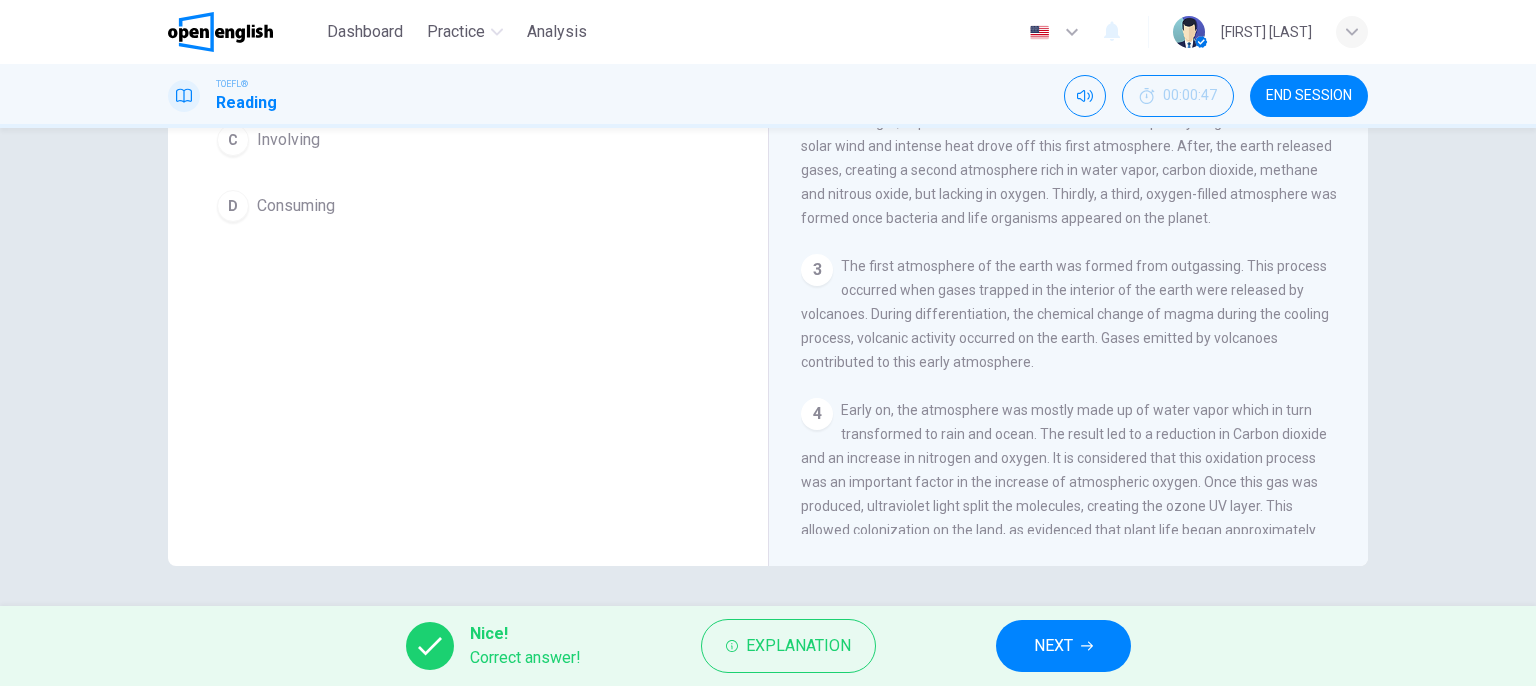 scroll, scrollTop: 8, scrollLeft: 0, axis: vertical 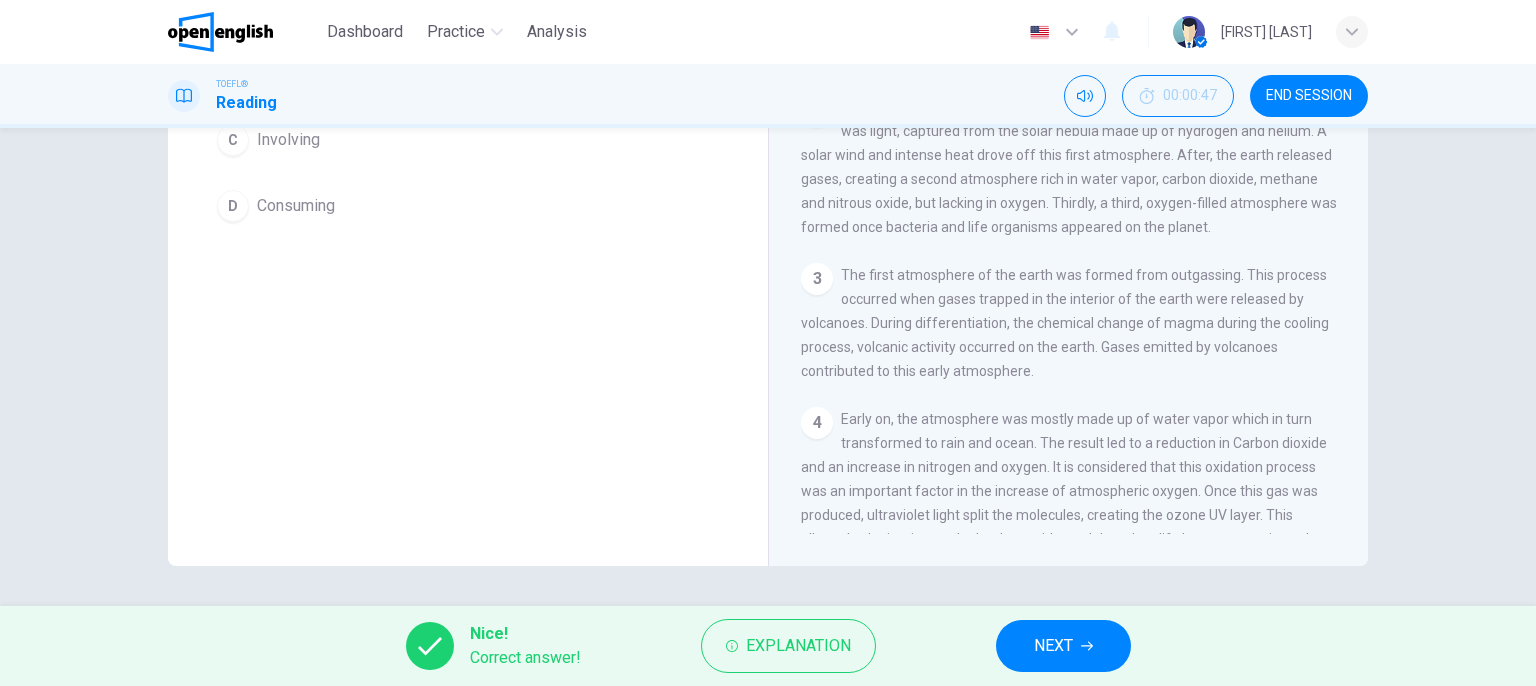 click on "NEXT" at bounding box center [1053, 646] 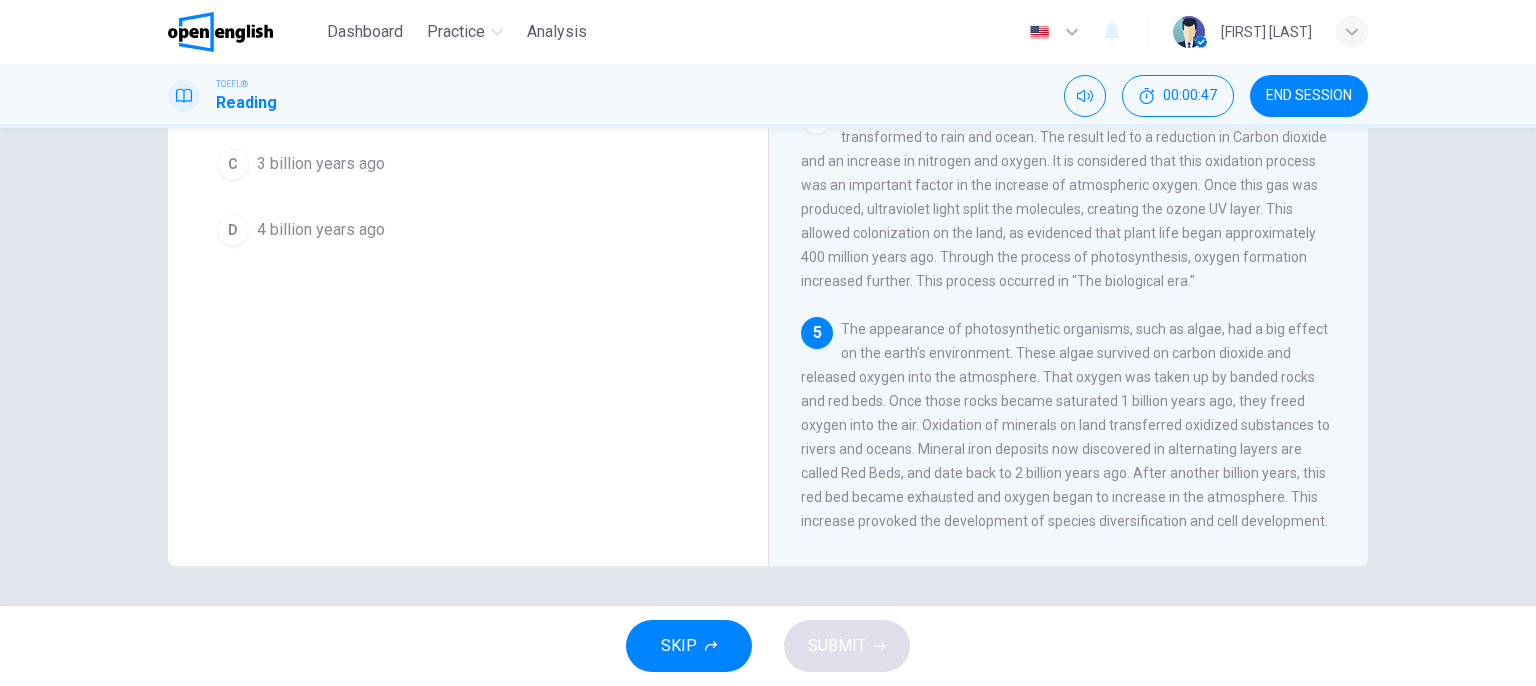 scroll, scrollTop: 539, scrollLeft: 0, axis: vertical 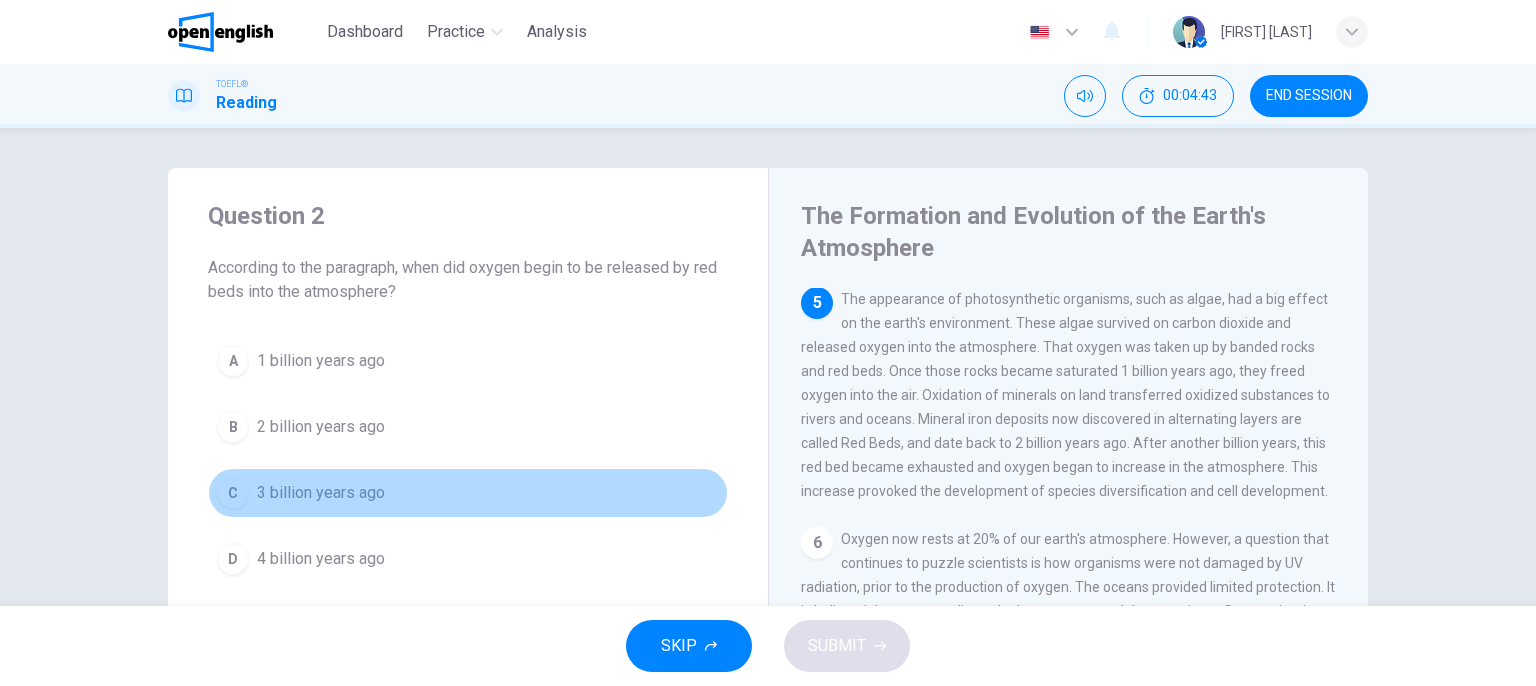 click on "C" at bounding box center [233, 361] 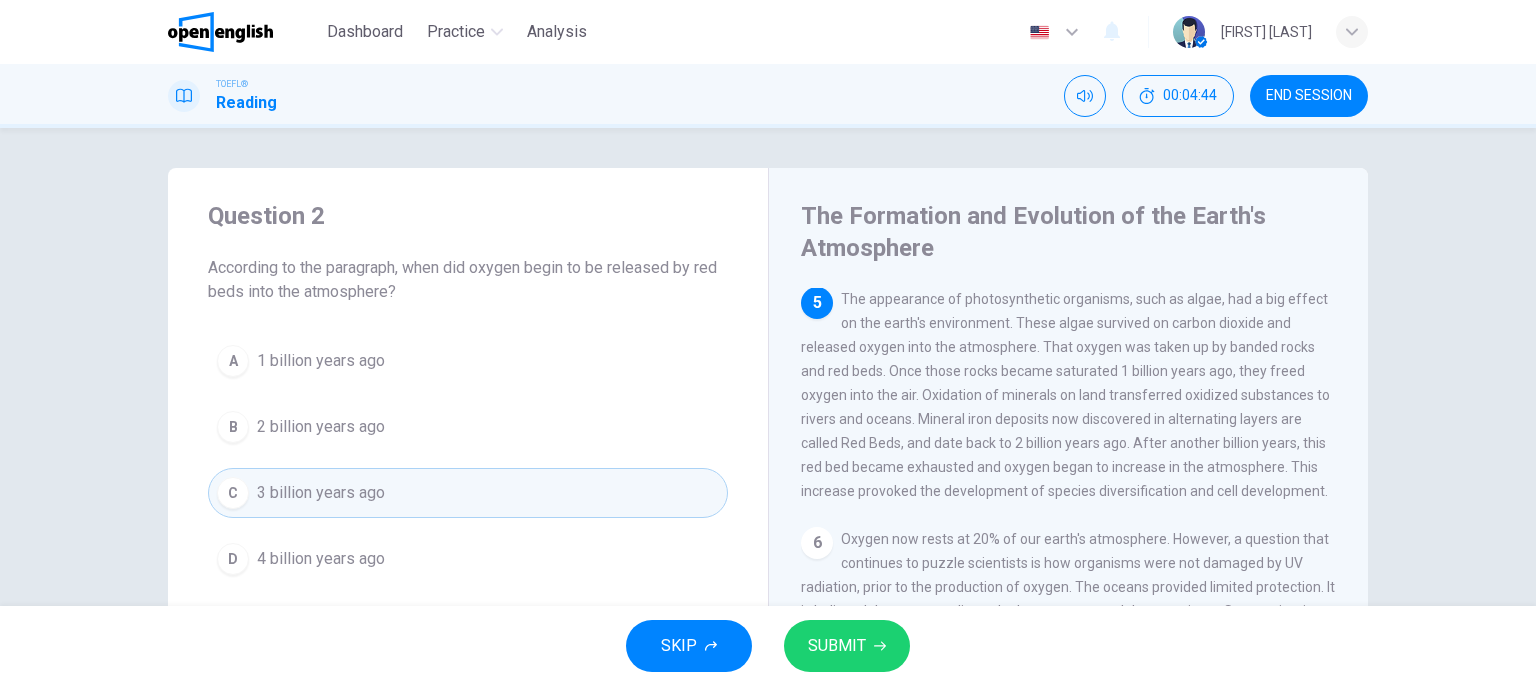 click on "SUBMIT" at bounding box center (837, 646) 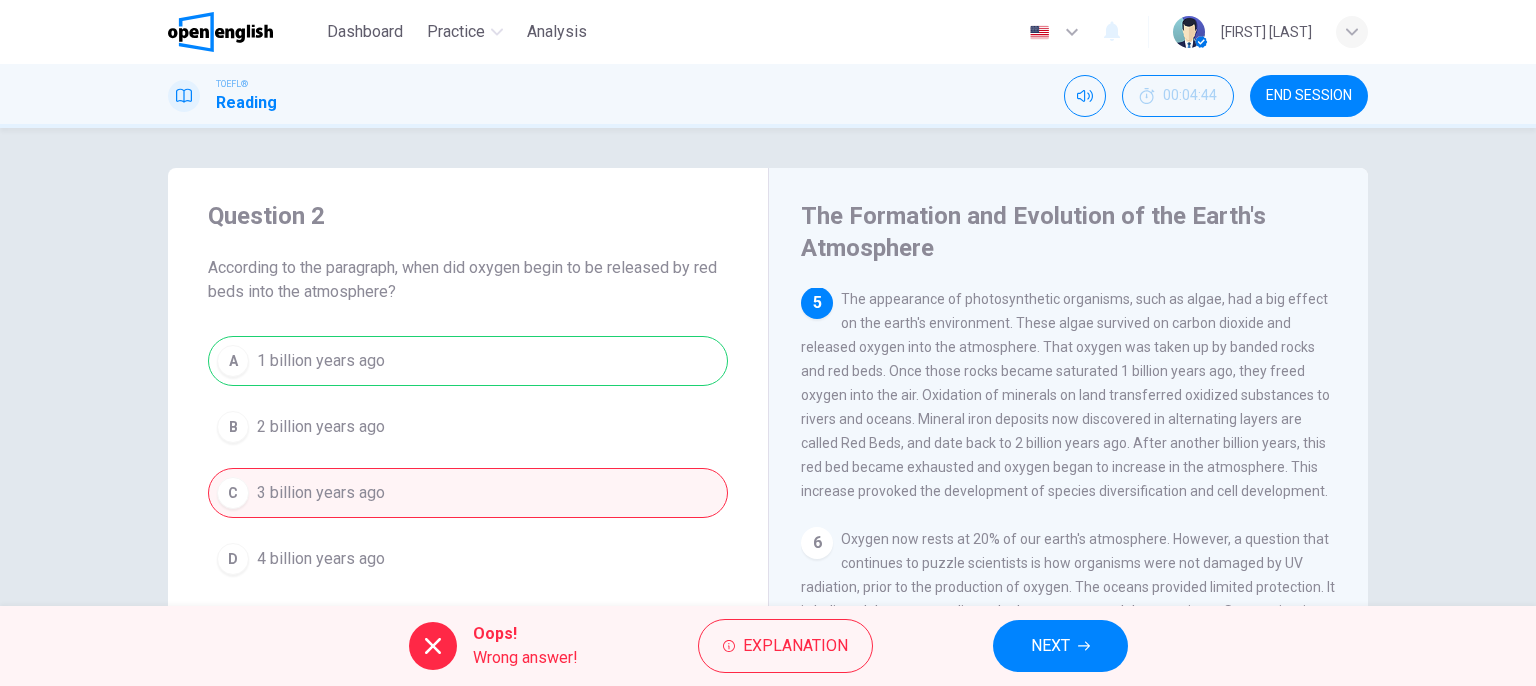 scroll, scrollTop: 100, scrollLeft: 0, axis: vertical 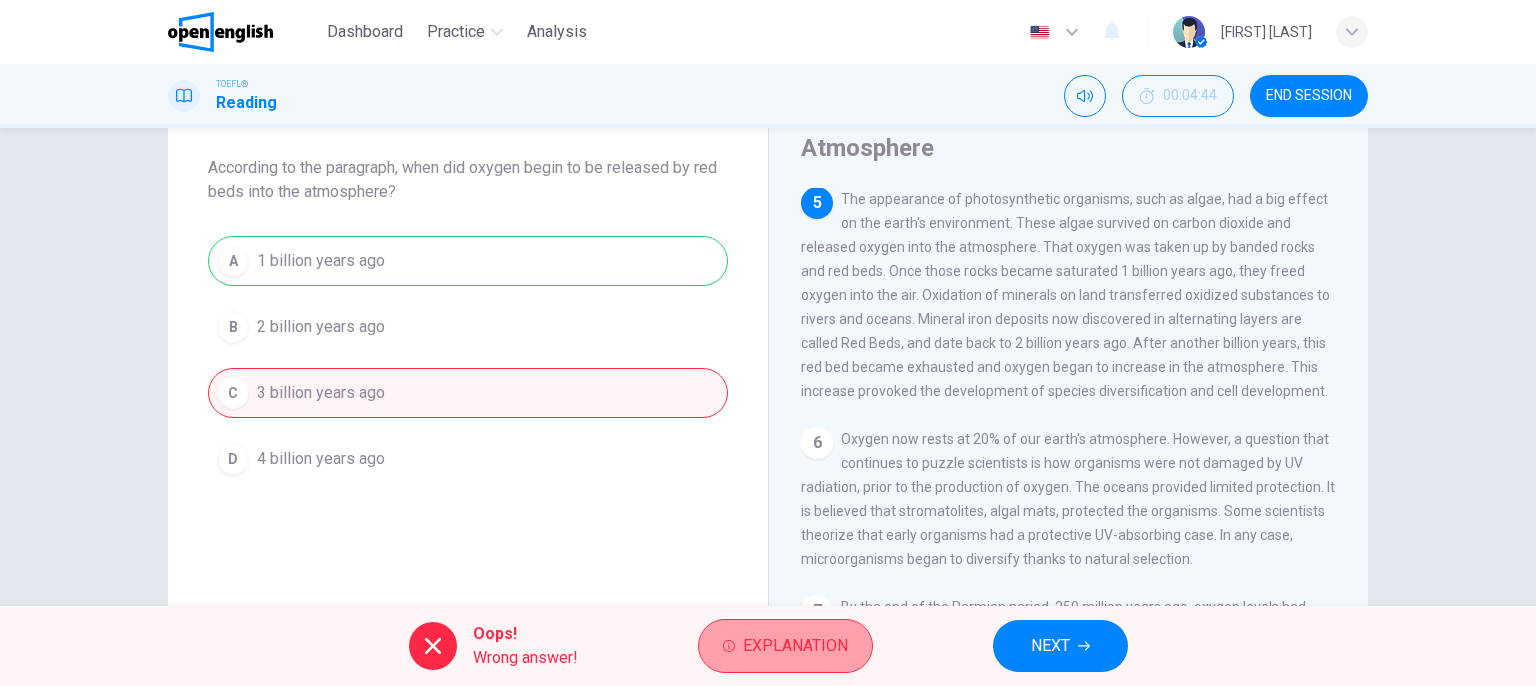 click on "Explanation" at bounding box center [795, 646] 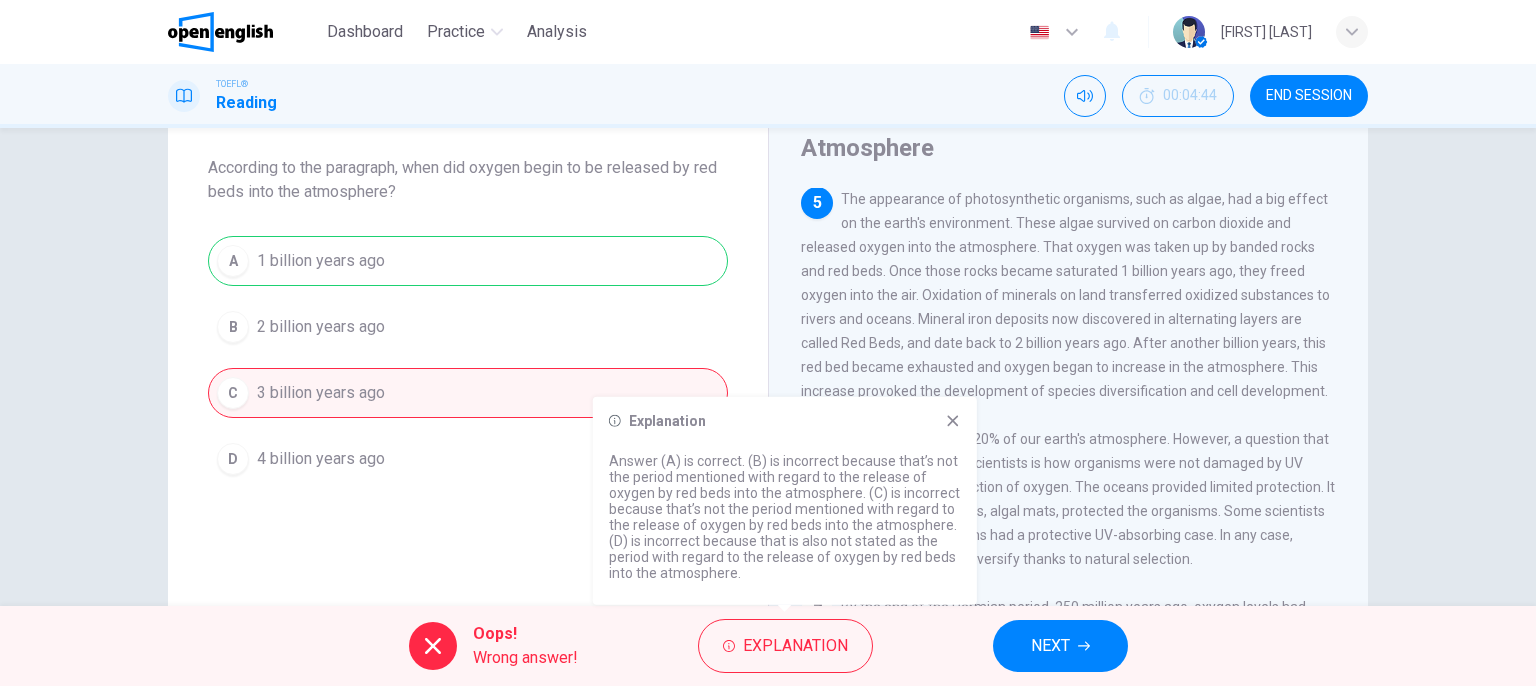 click on "NEXT" at bounding box center [1050, 646] 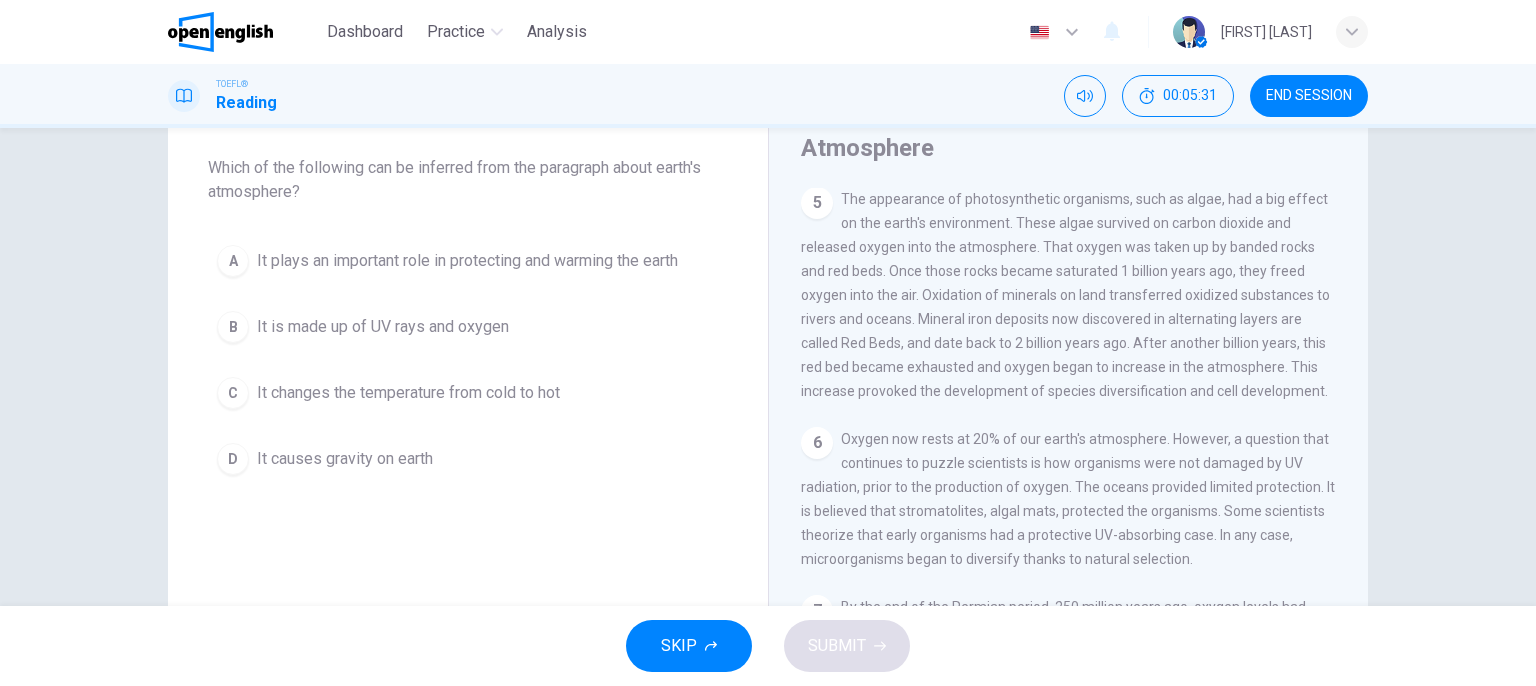 scroll, scrollTop: 708, scrollLeft: 0, axis: vertical 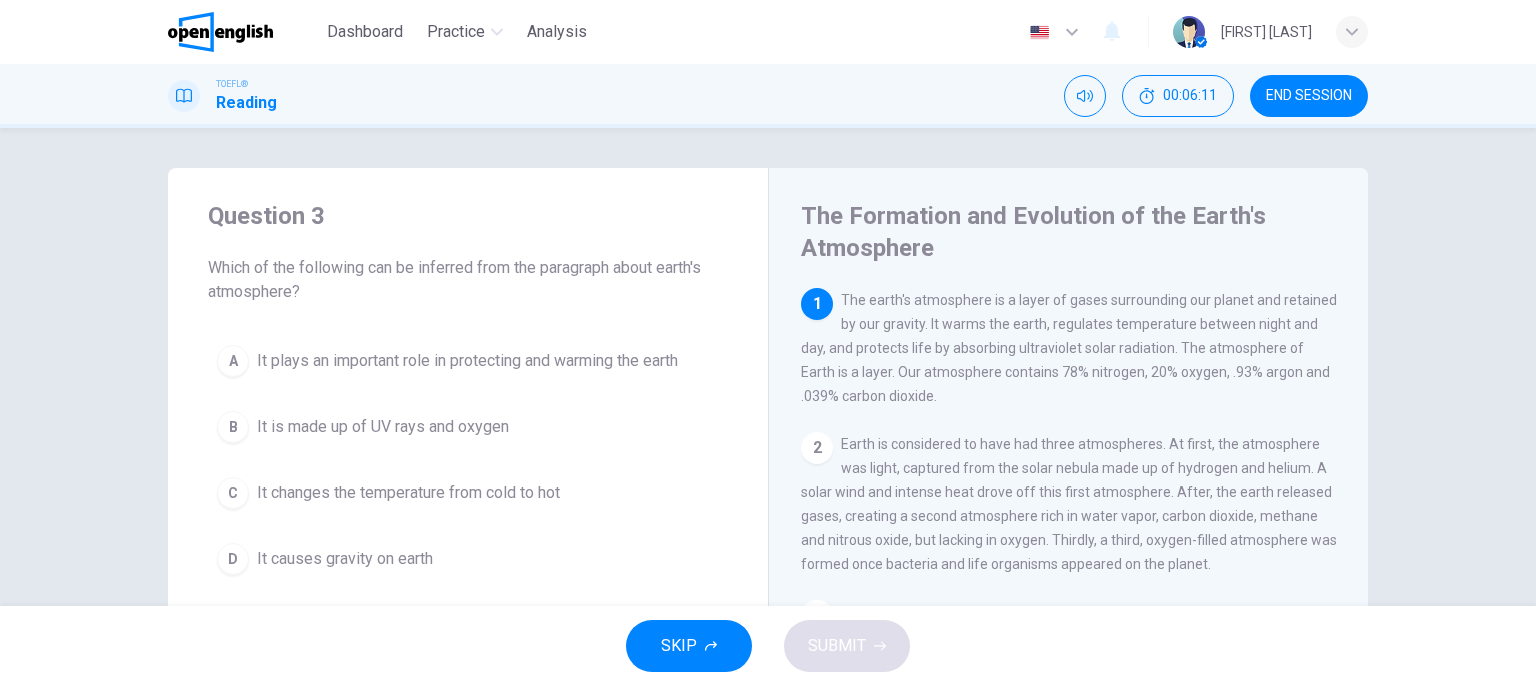 click on "It plays an important role in protecting and warming the earth" at bounding box center (467, 361) 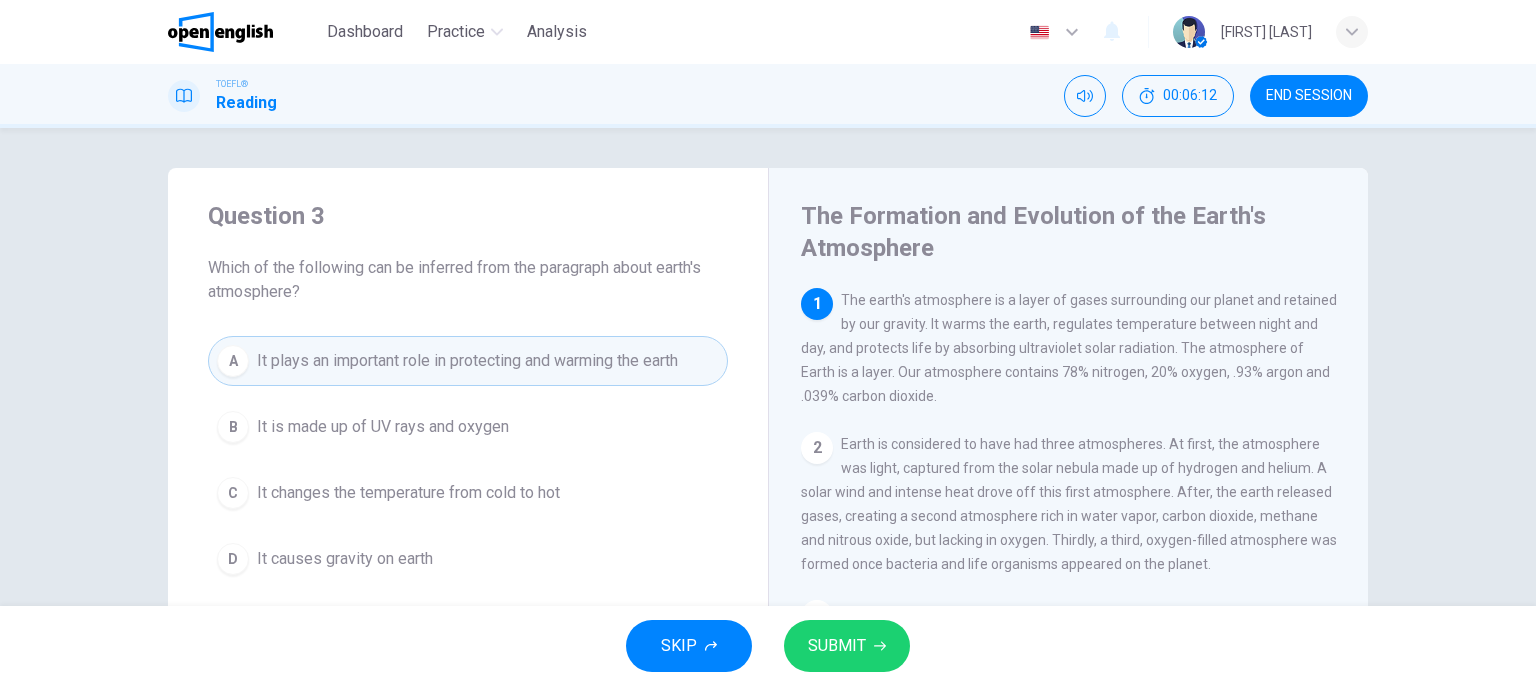 click on "SUBMIT" at bounding box center (847, 646) 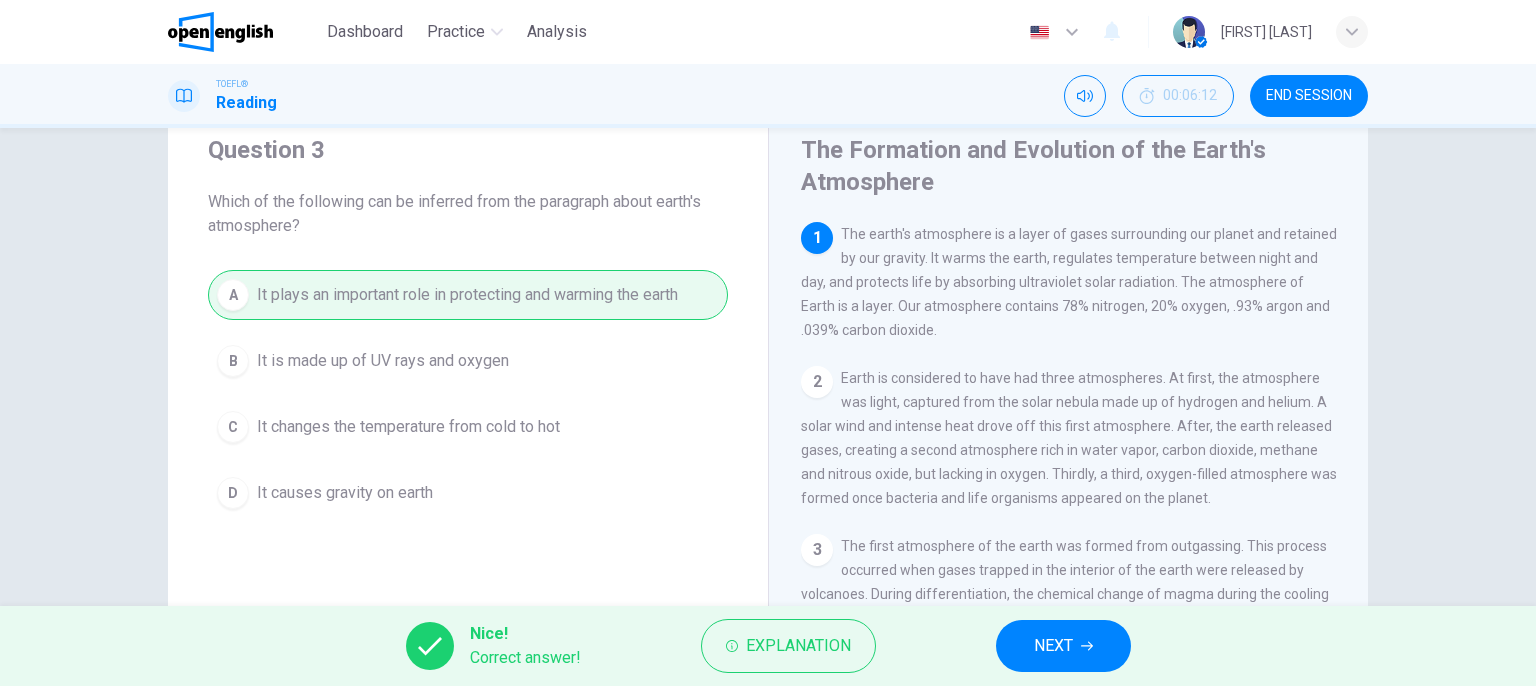 scroll, scrollTop: 100, scrollLeft: 0, axis: vertical 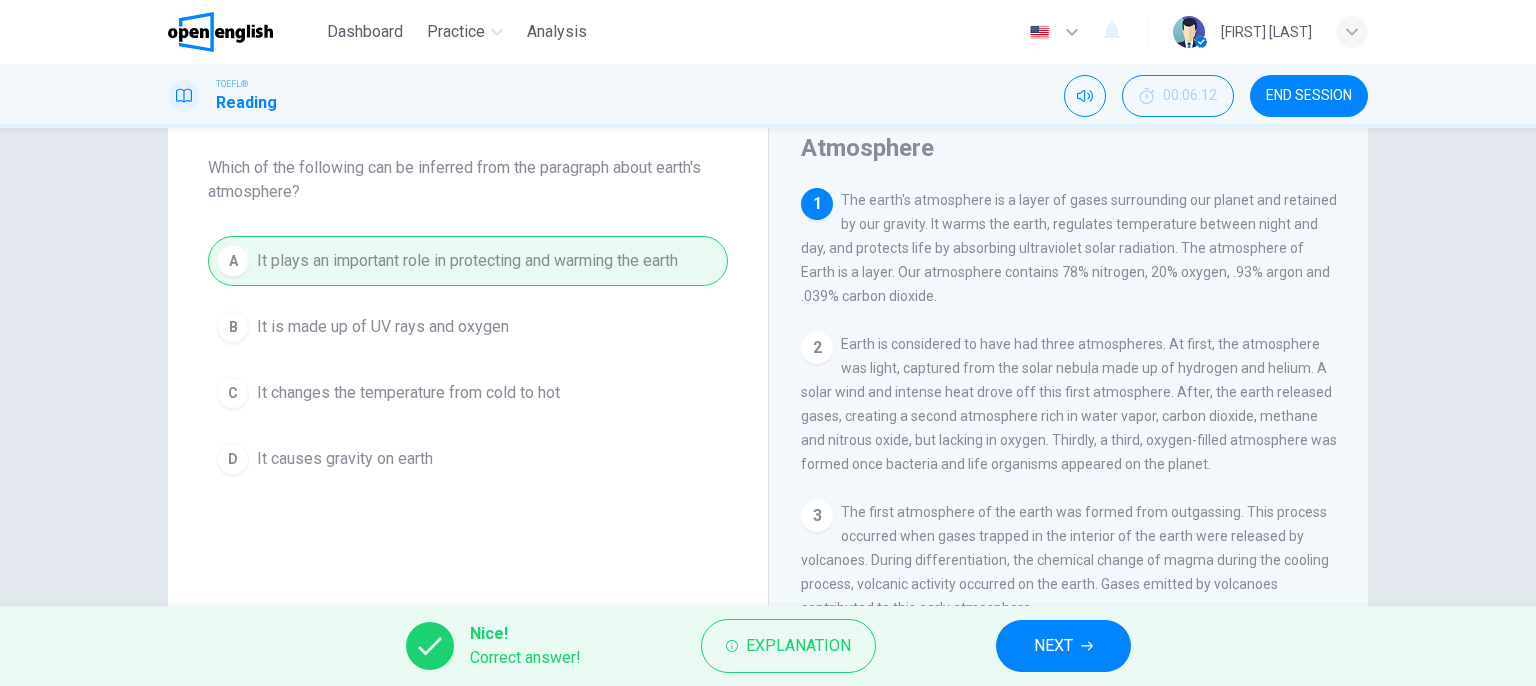 click on "NEXT" at bounding box center [1063, 646] 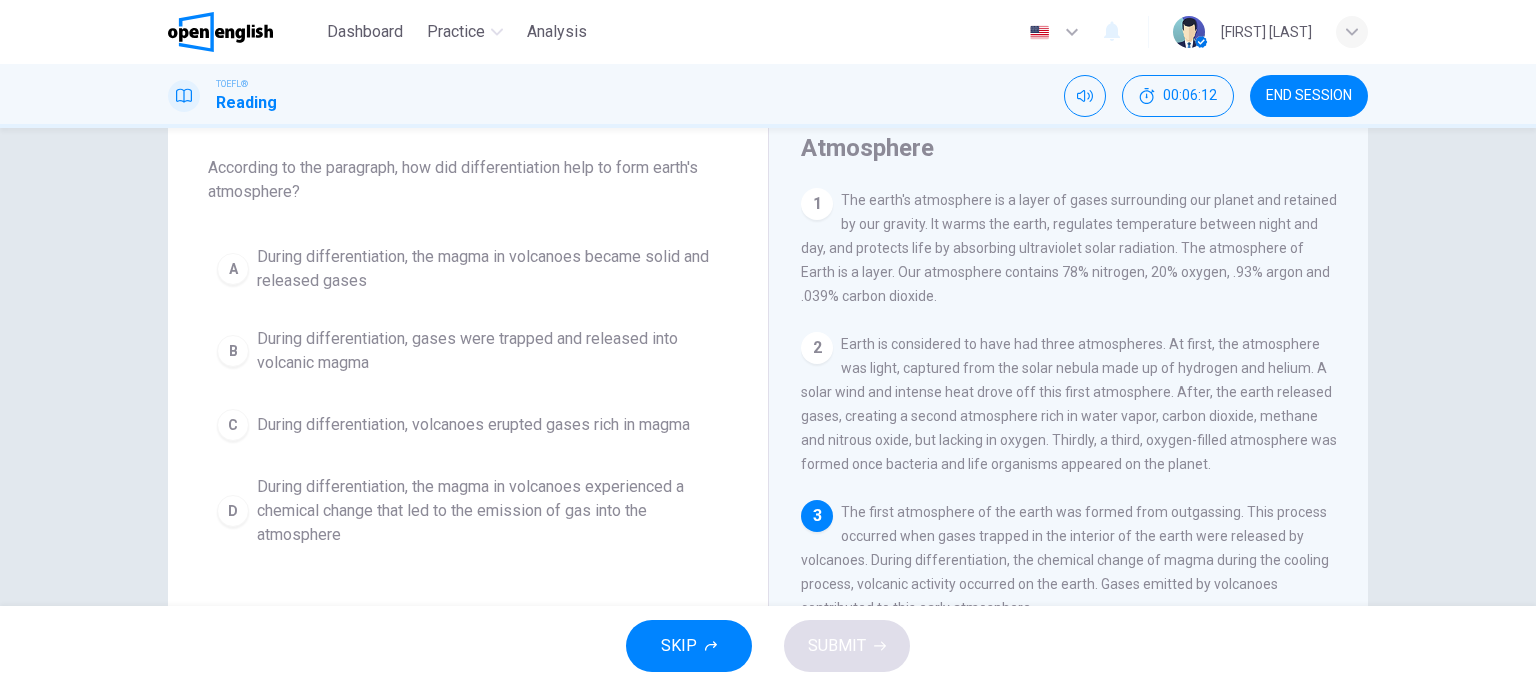 scroll, scrollTop: 69, scrollLeft: 0, axis: vertical 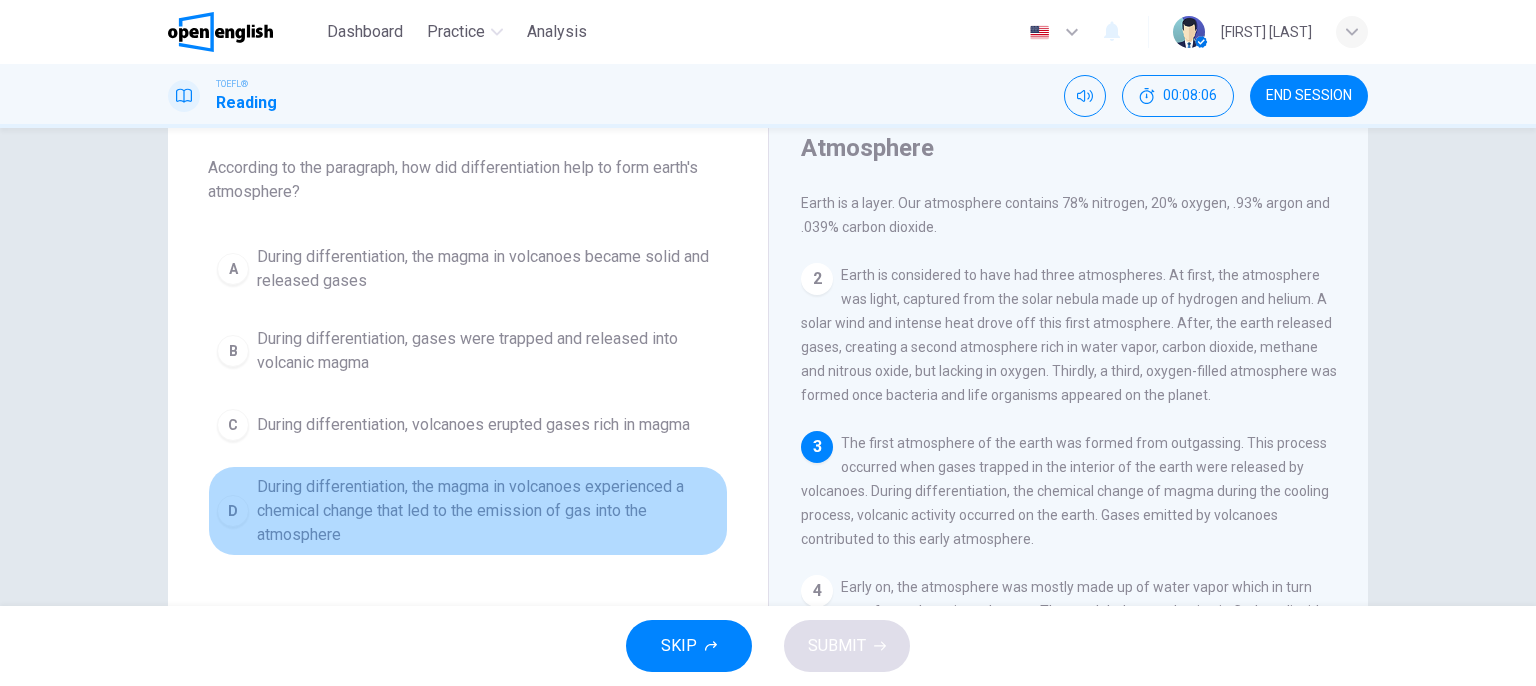 click on "During differentiation, the magma in volcanoes experienced a chemical change that led to the emission of gas into the atmosphere" at bounding box center [488, 269] 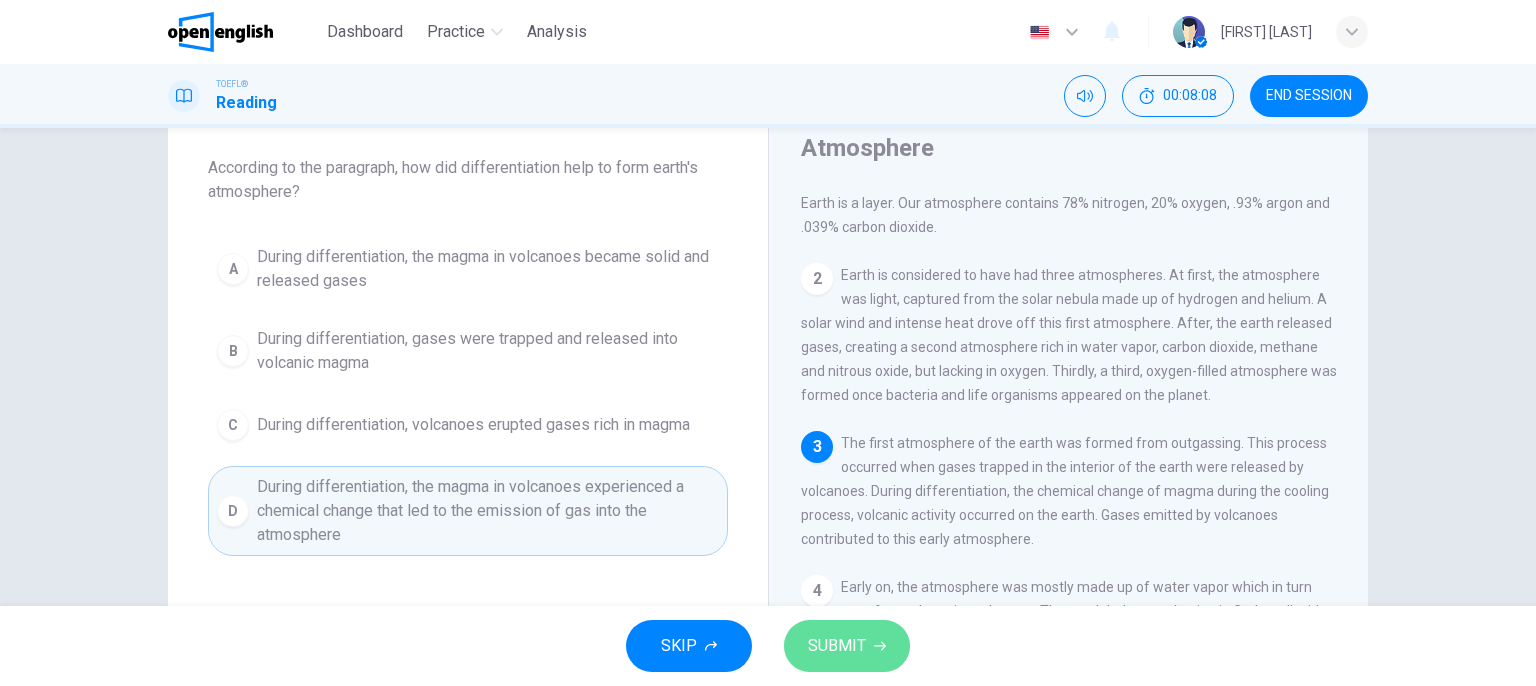 click on "SUBMIT" at bounding box center [847, 646] 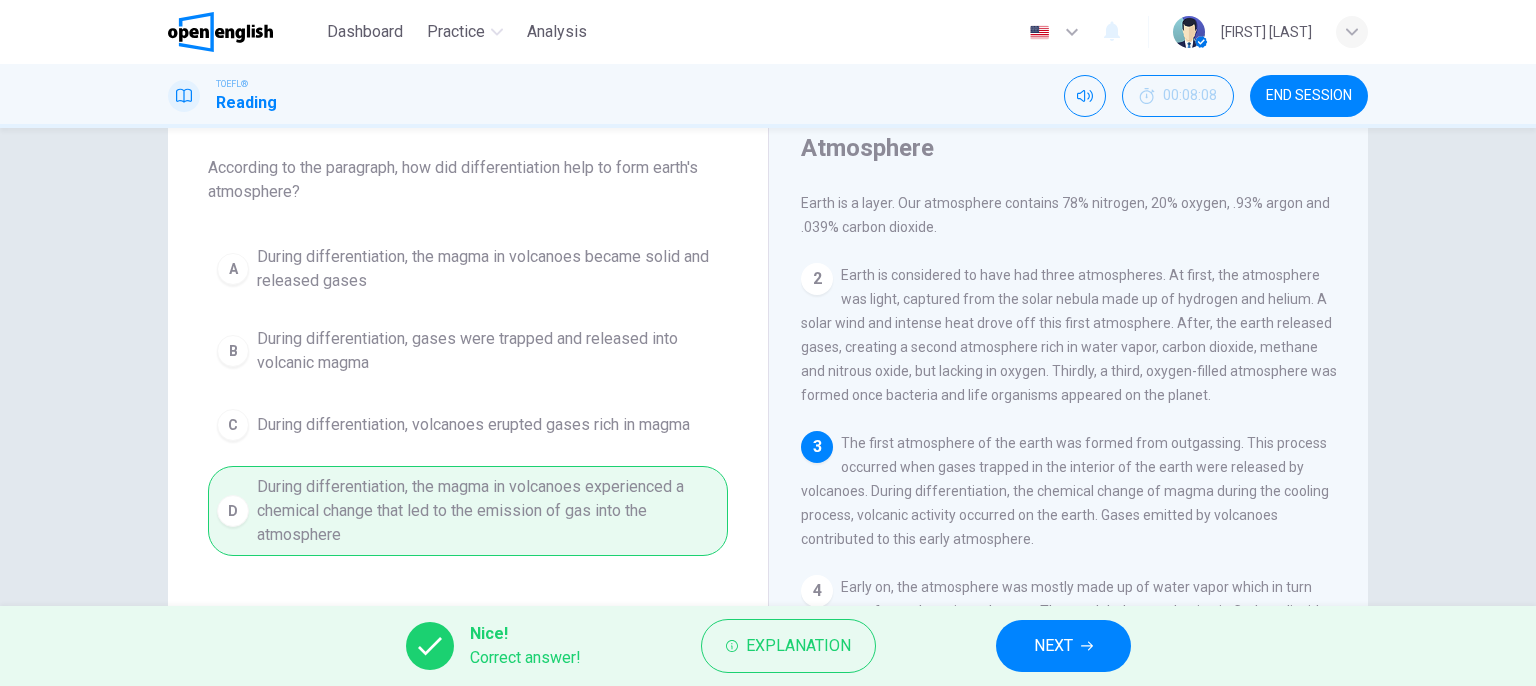 click on "NEXT" at bounding box center [1053, 646] 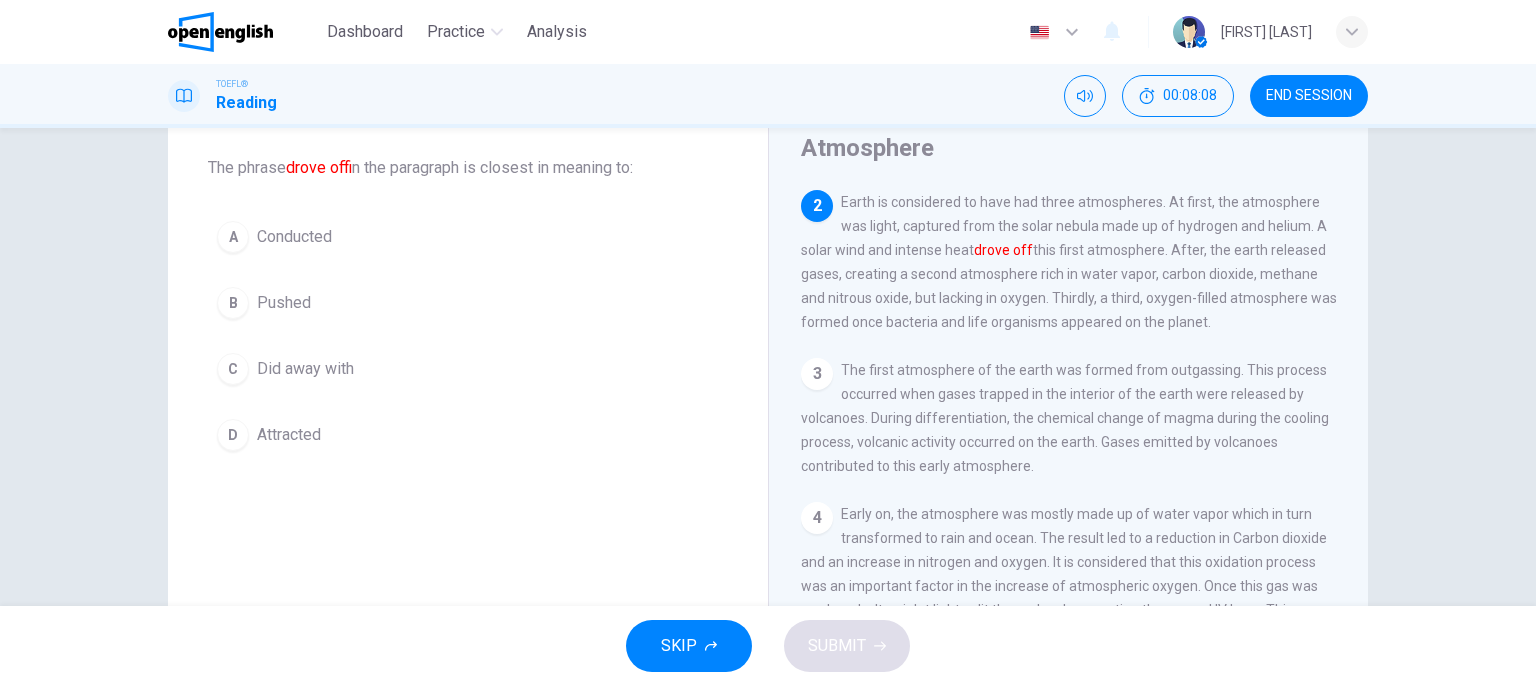 scroll, scrollTop: 148, scrollLeft: 0, axis: vertical 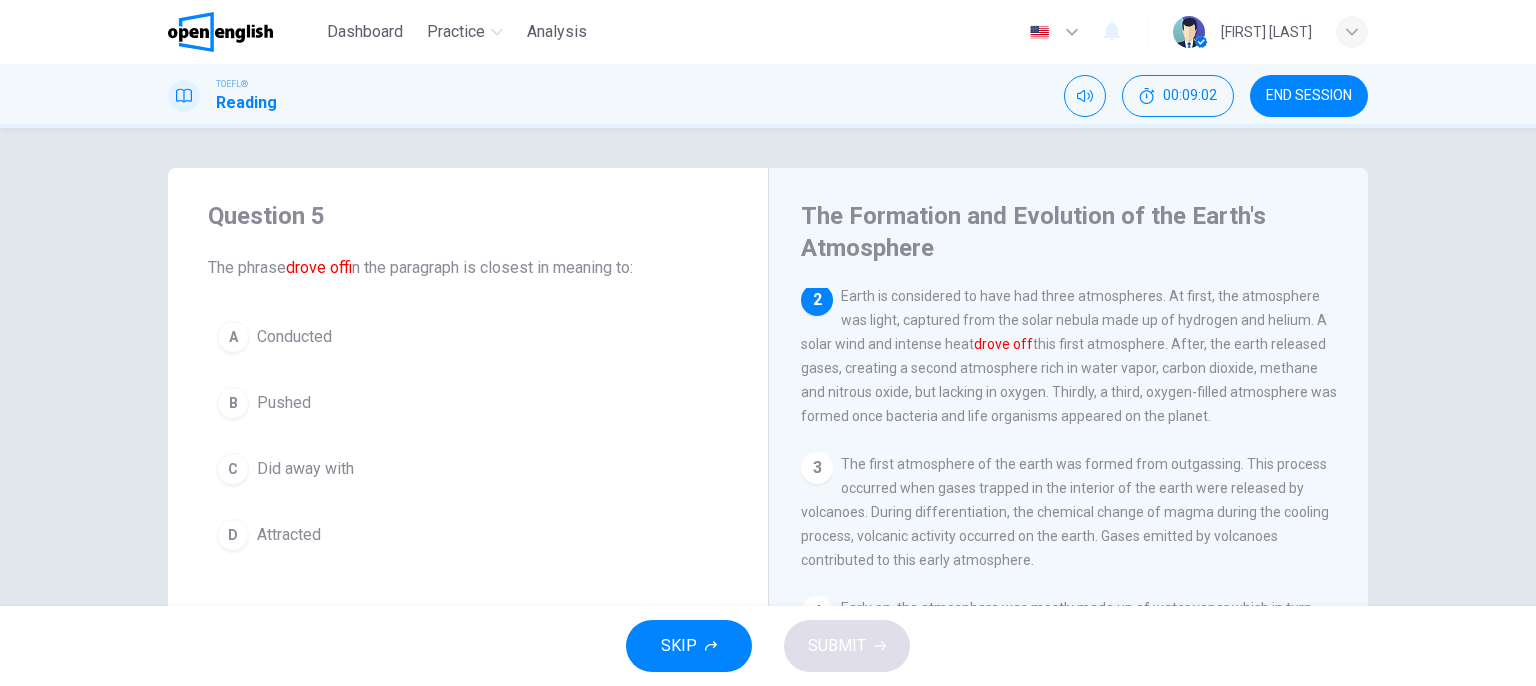 click on "Pushed" at bounding box center [294, 337] 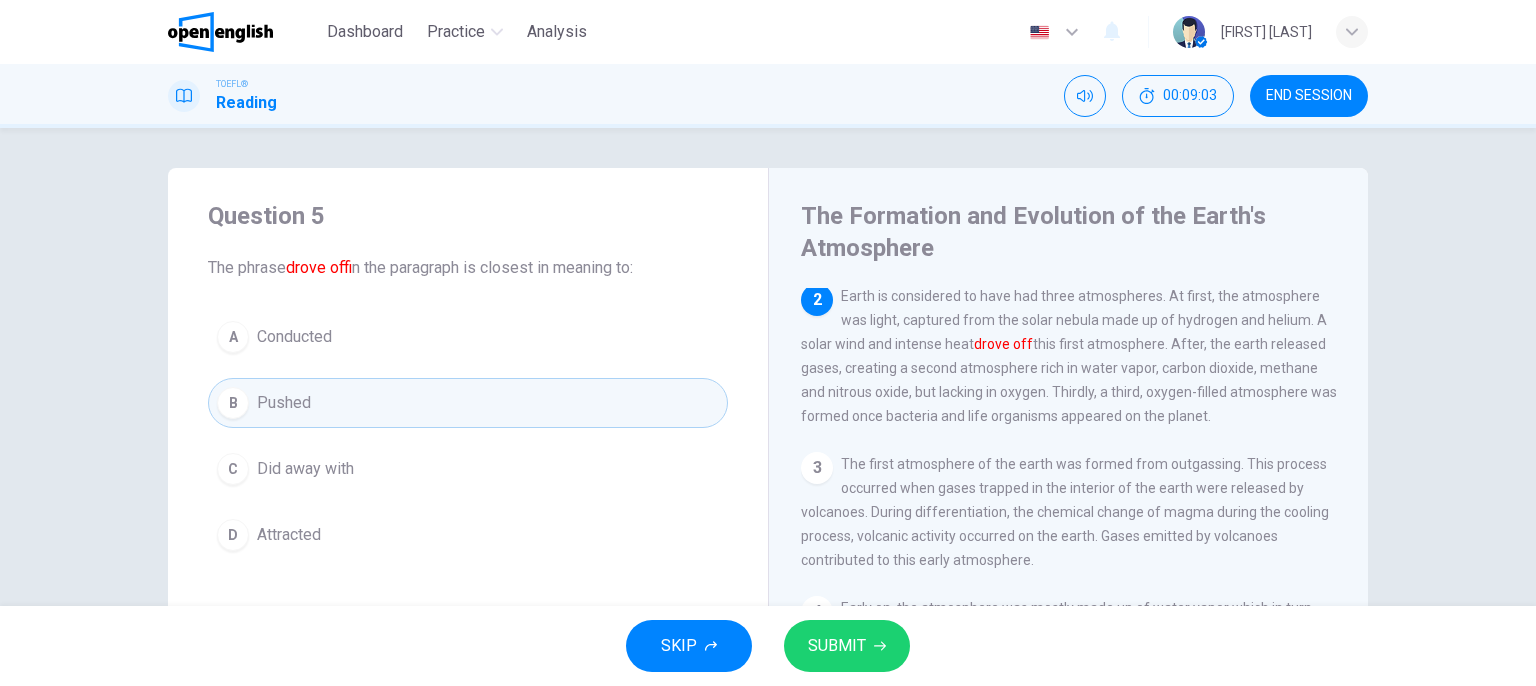 click on "SUBMIT" at bounding box center (847, 646) 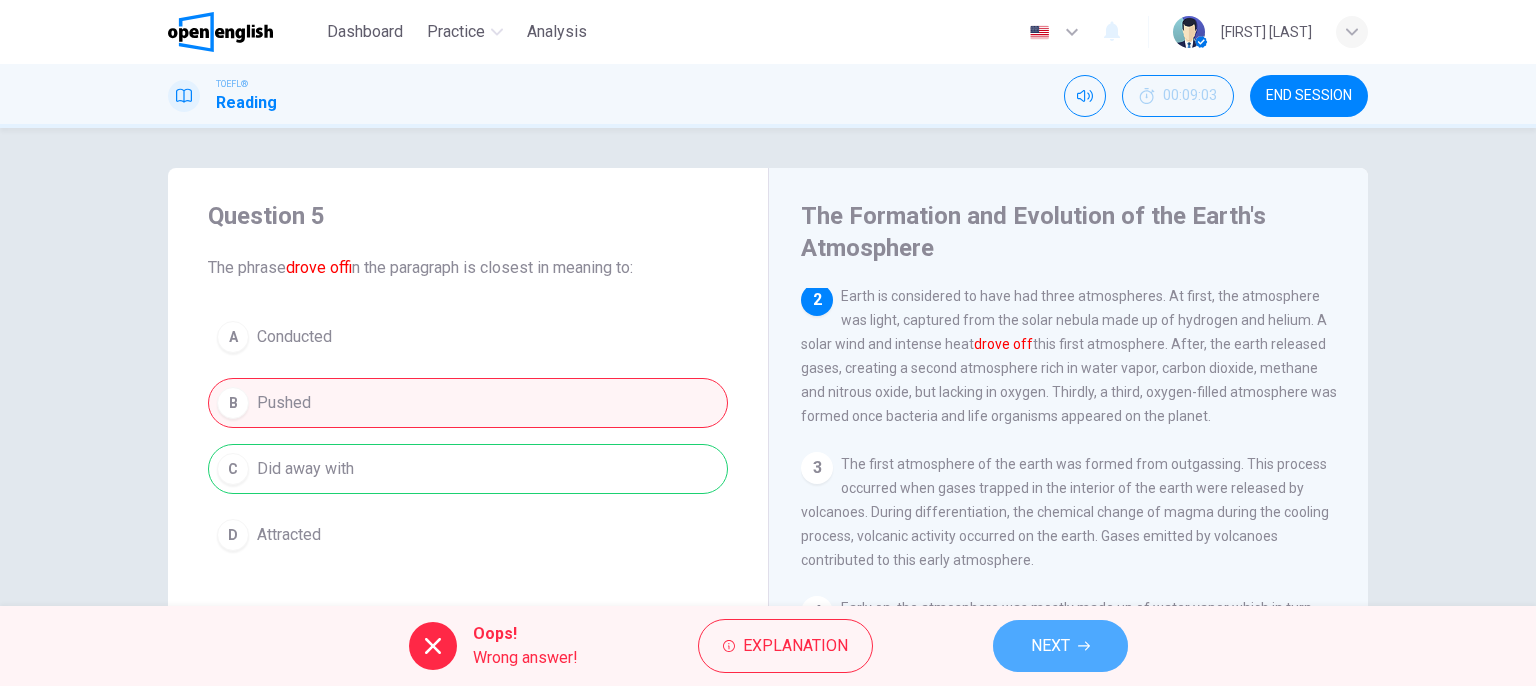 click on "NEXT" at bounding box center (1050, 646) 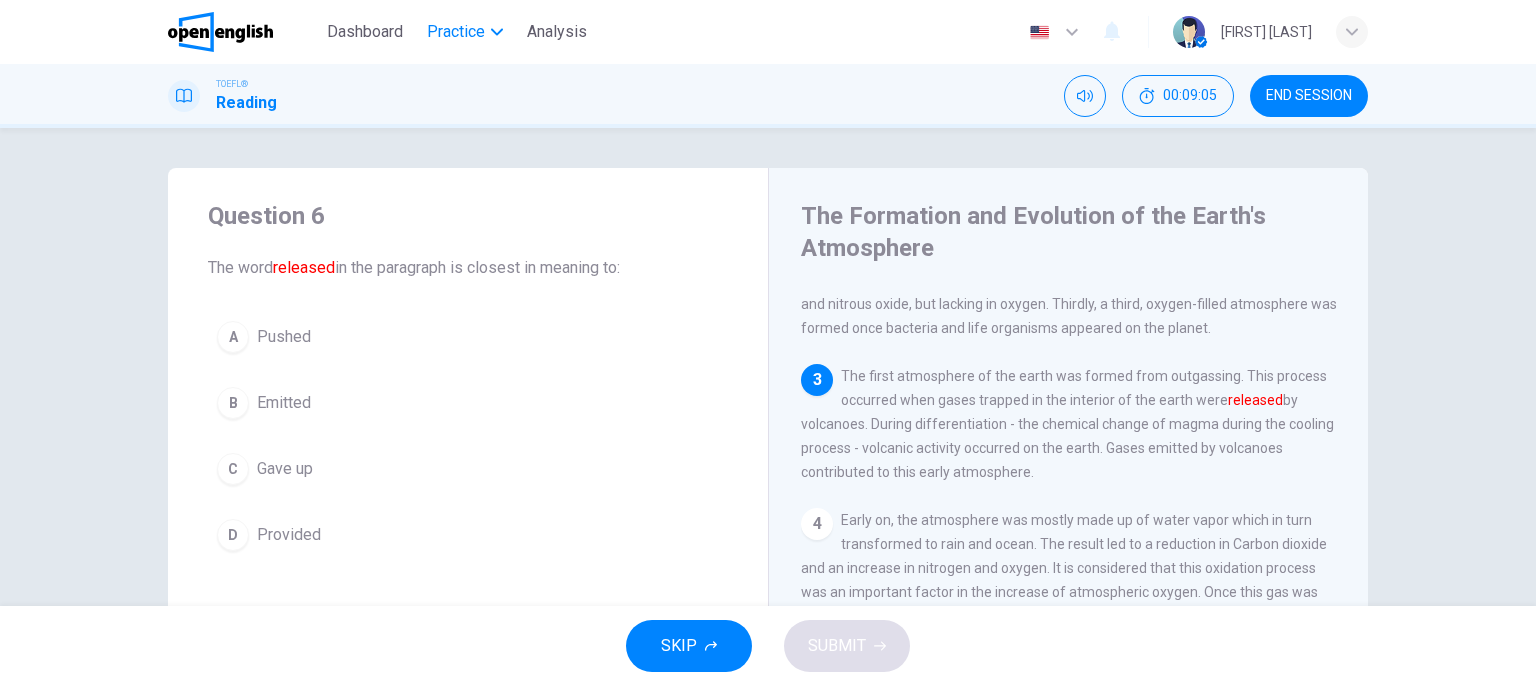 scroll, scrollTop: 120, scrollLeft: 0, axis: vertical 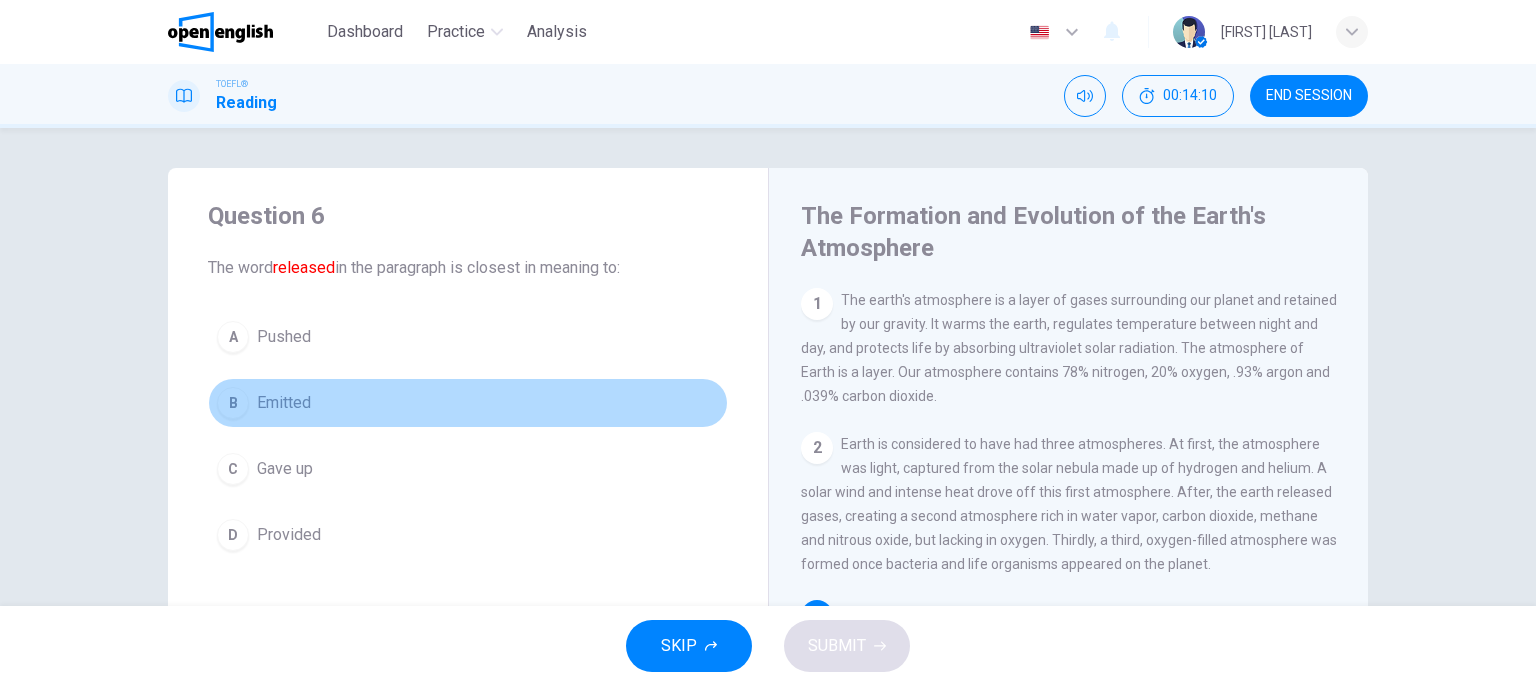 click on "Emitted" at bounding box center (284, 337) 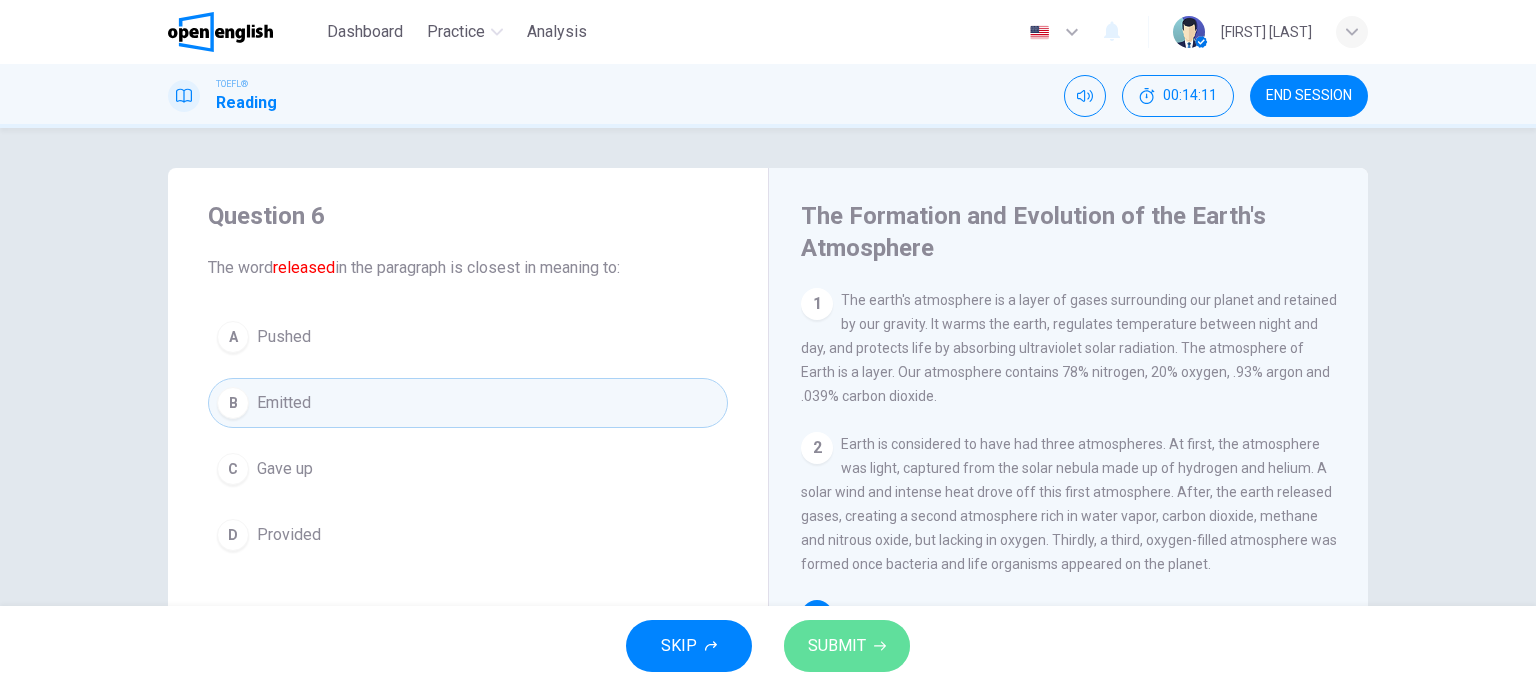 click on "SUBMIT" at bounding box center [837, 646] 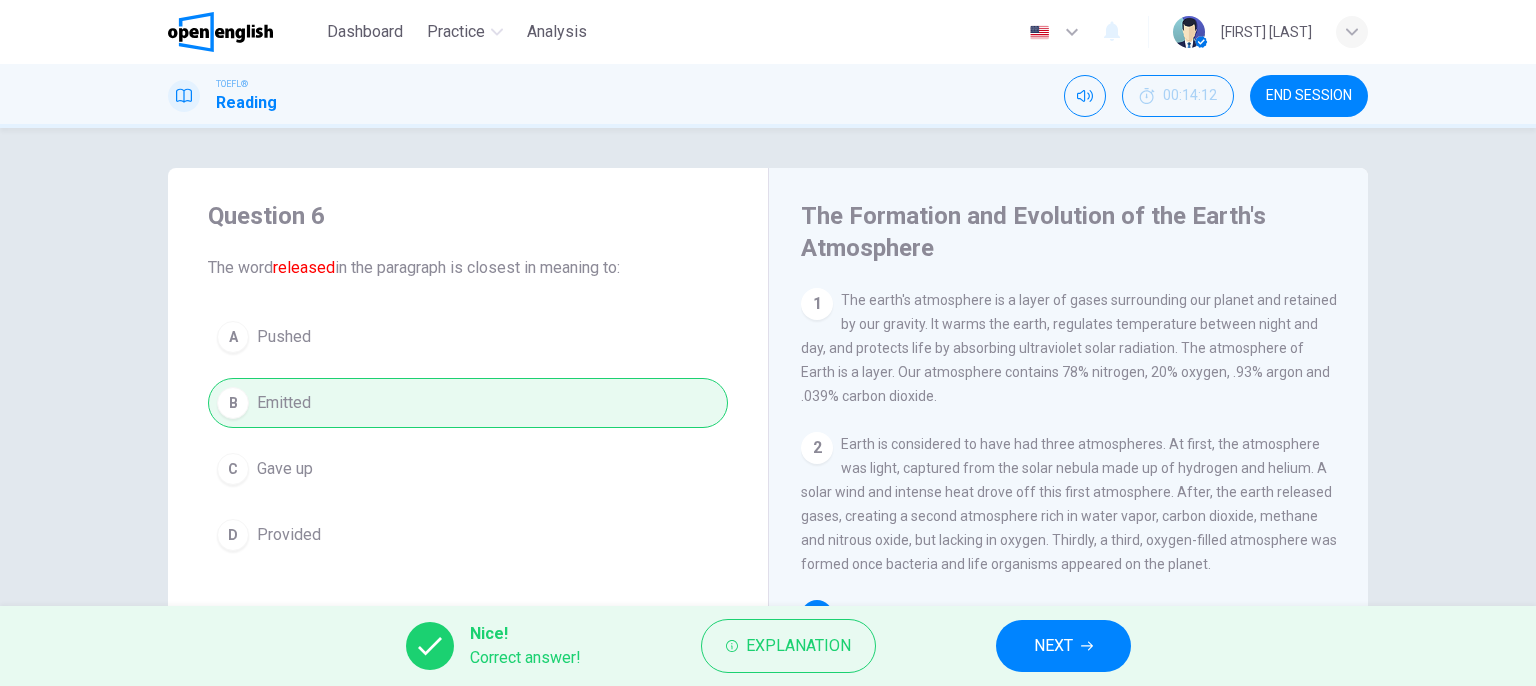 click on "NEXT" at bounding box center (1053, 646) 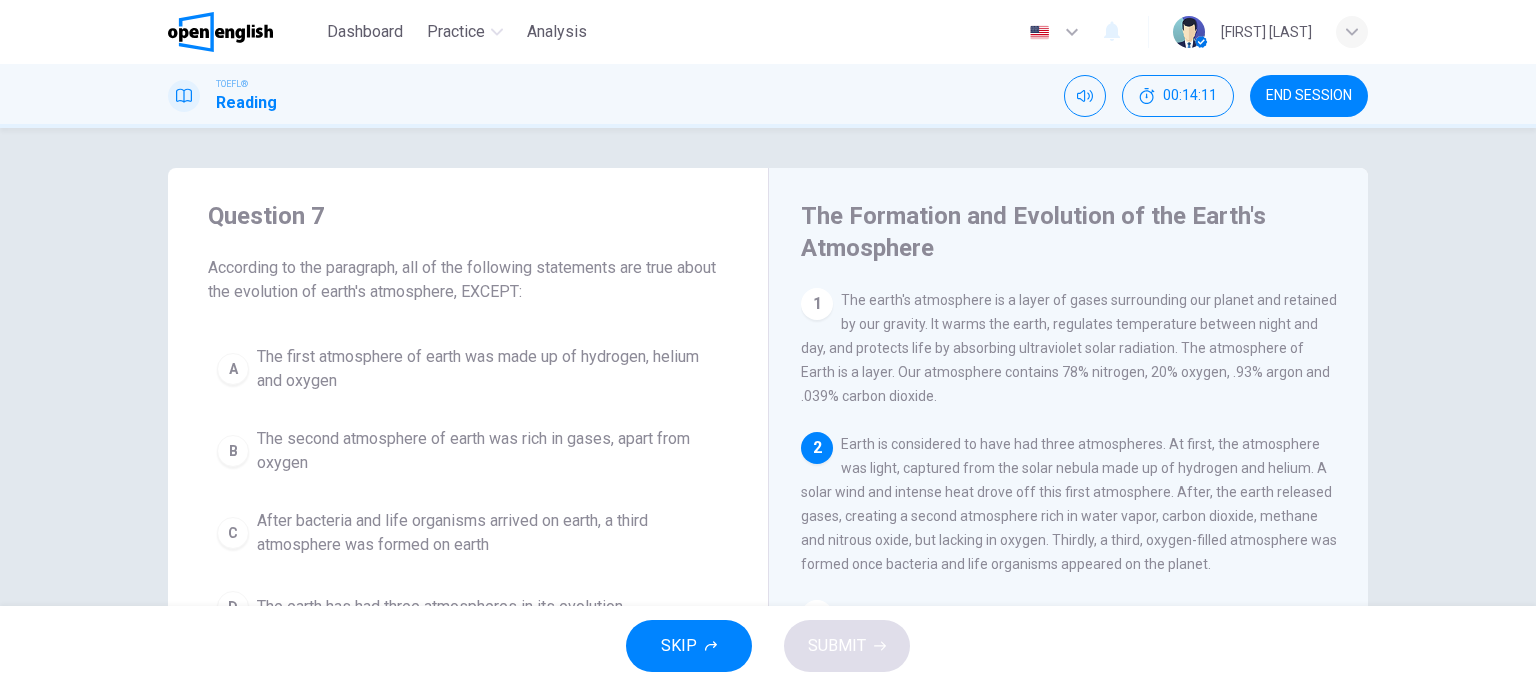 scroll, scrollTop: 148, scrollLeft: 0, axis: vertical 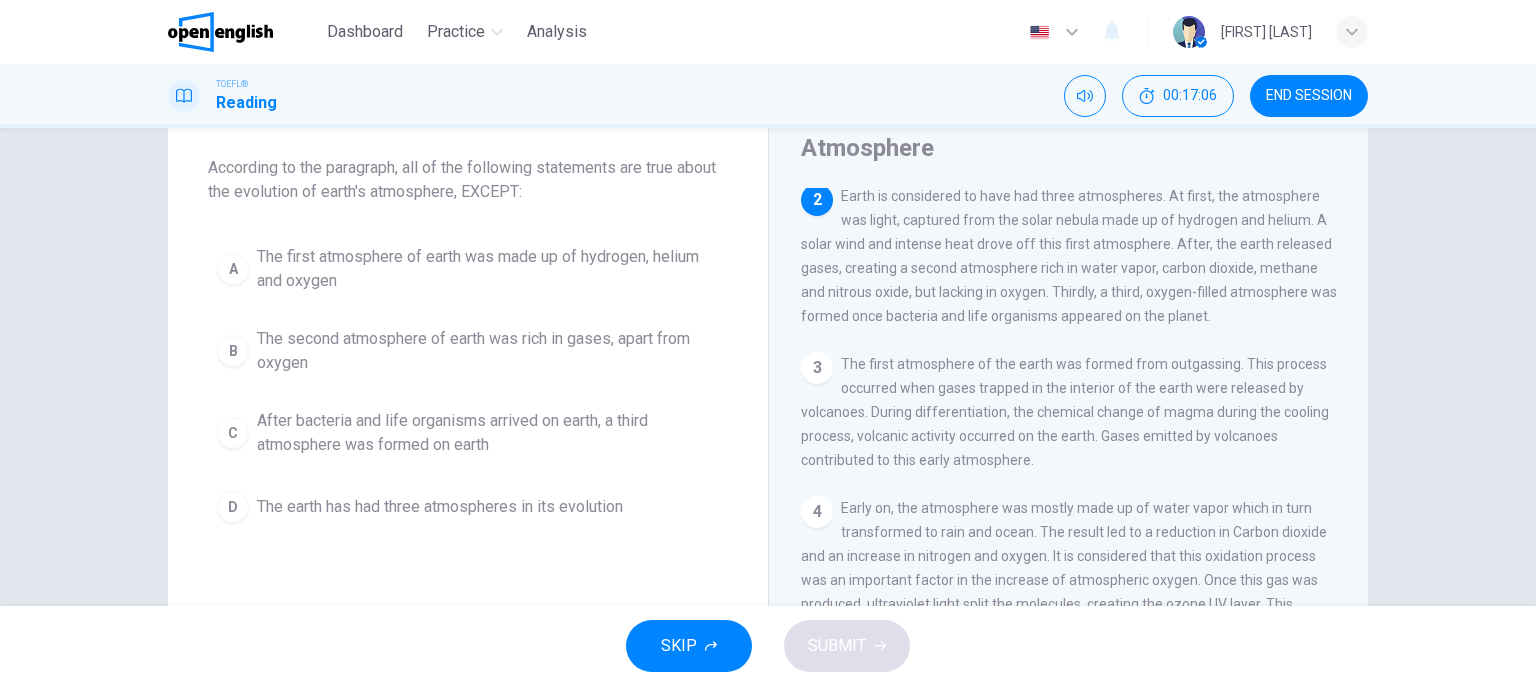 click on "After bacteria and life organisms arrived on earth, a third atmosphere was formed on earth" at bounding box center [488, 269] 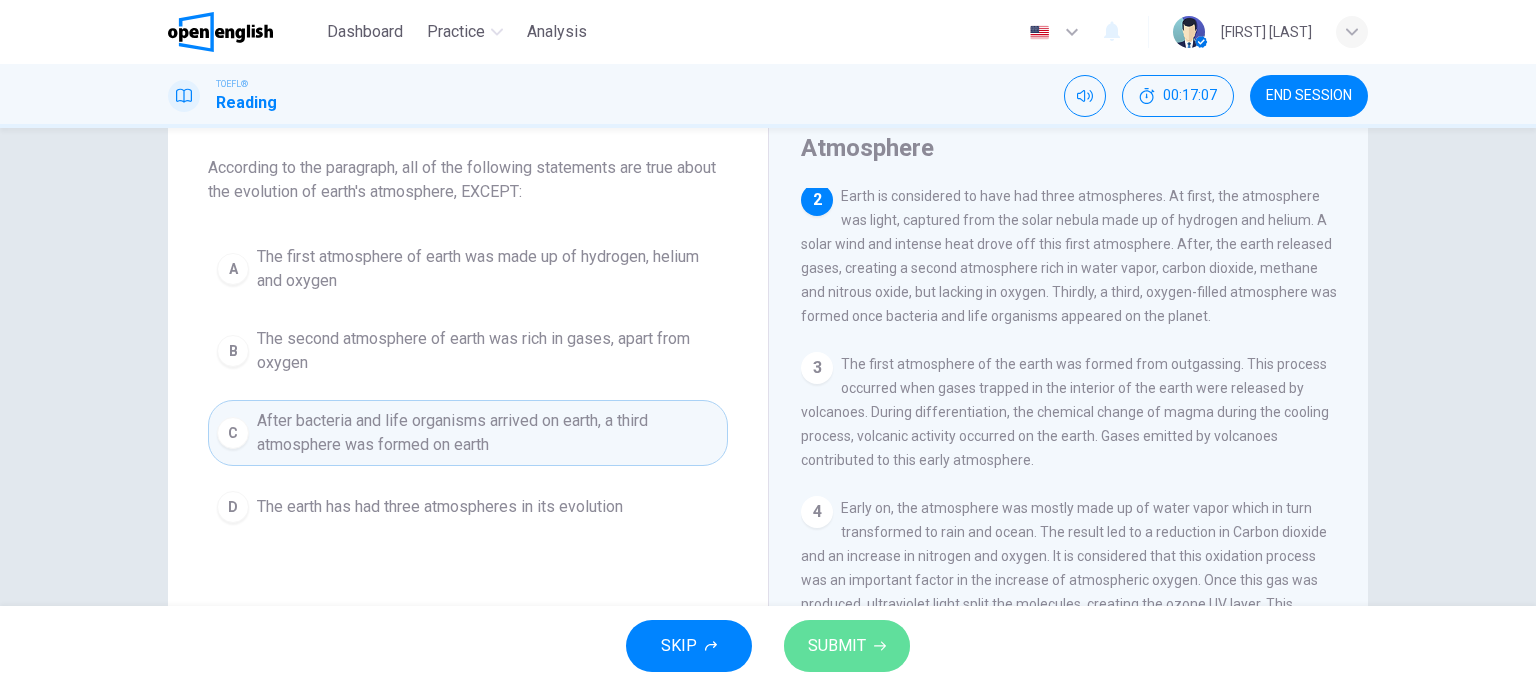 click at bounding box center (880, 646) 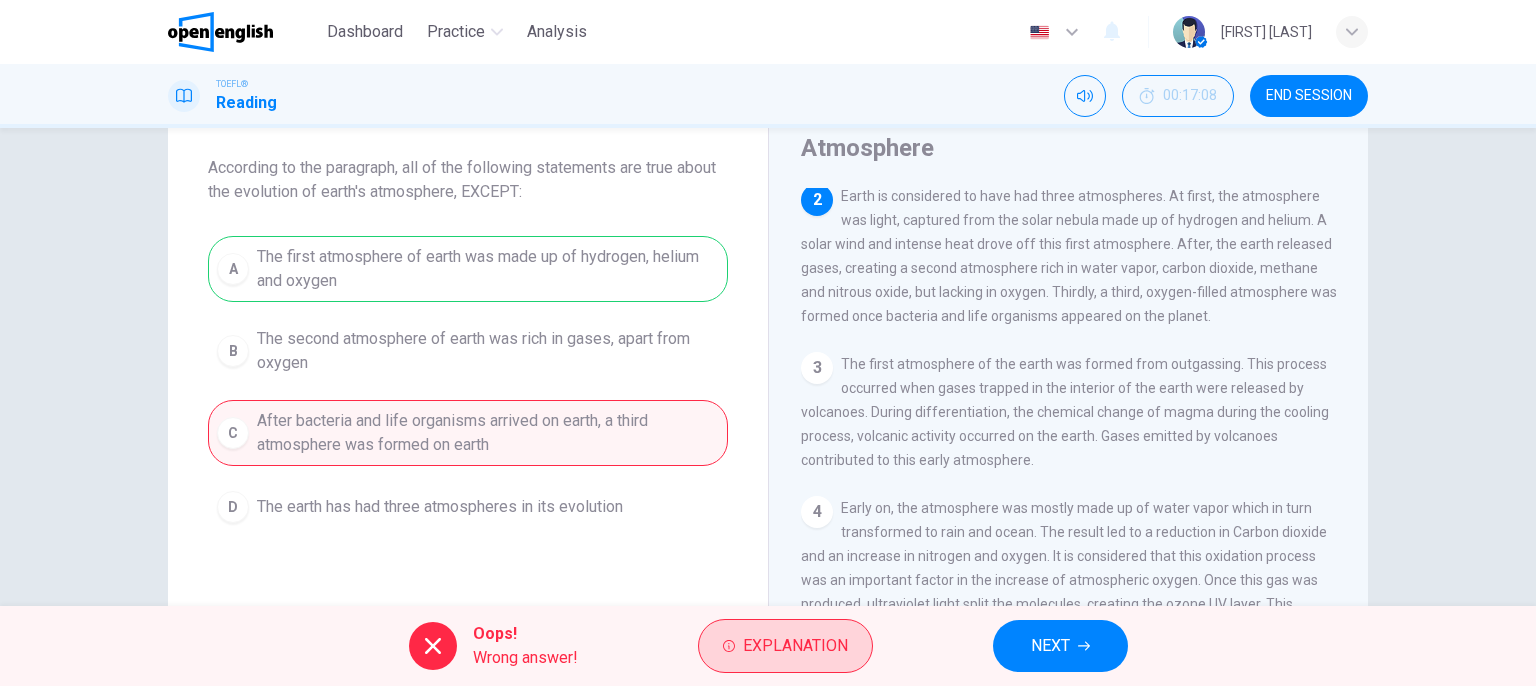 click on "Explanation" at bounding box center (795, 646) 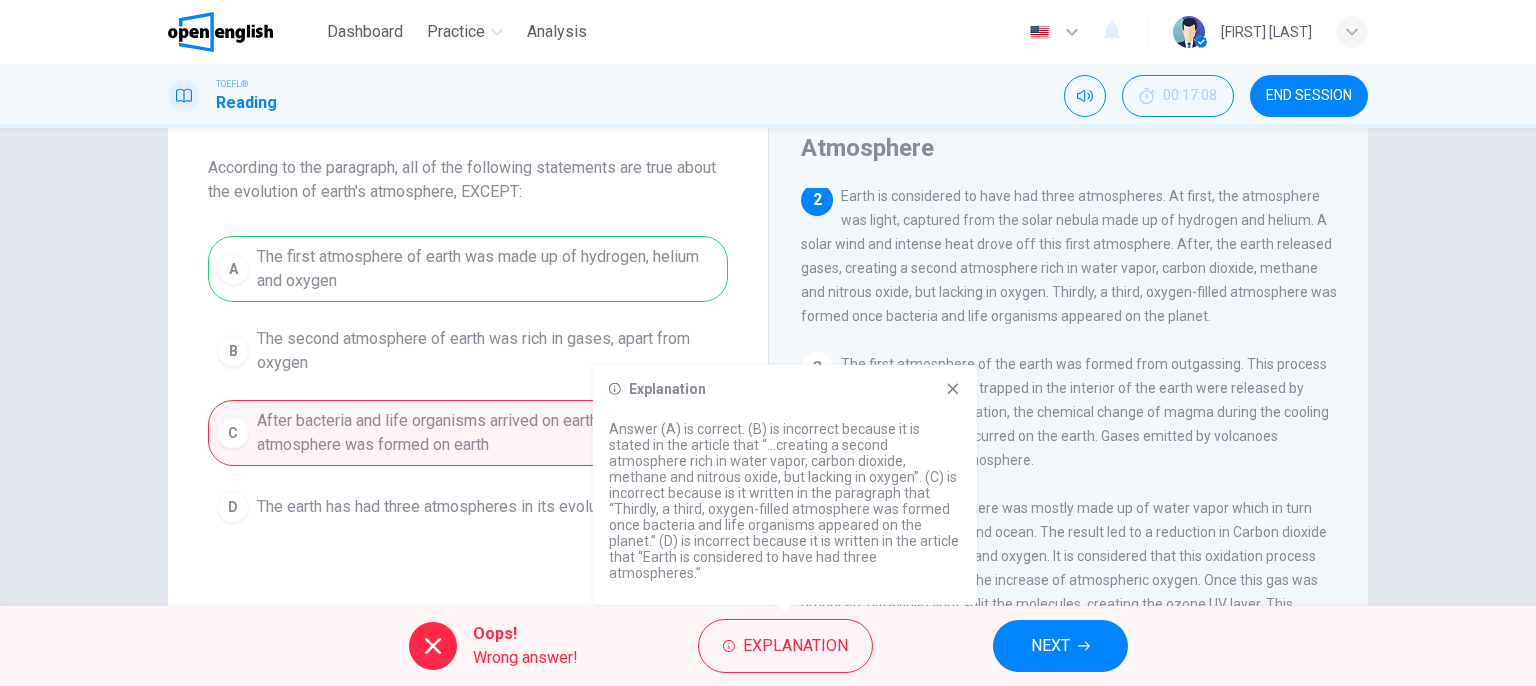 click on "NEXT" at bounding box center [1060, 646] 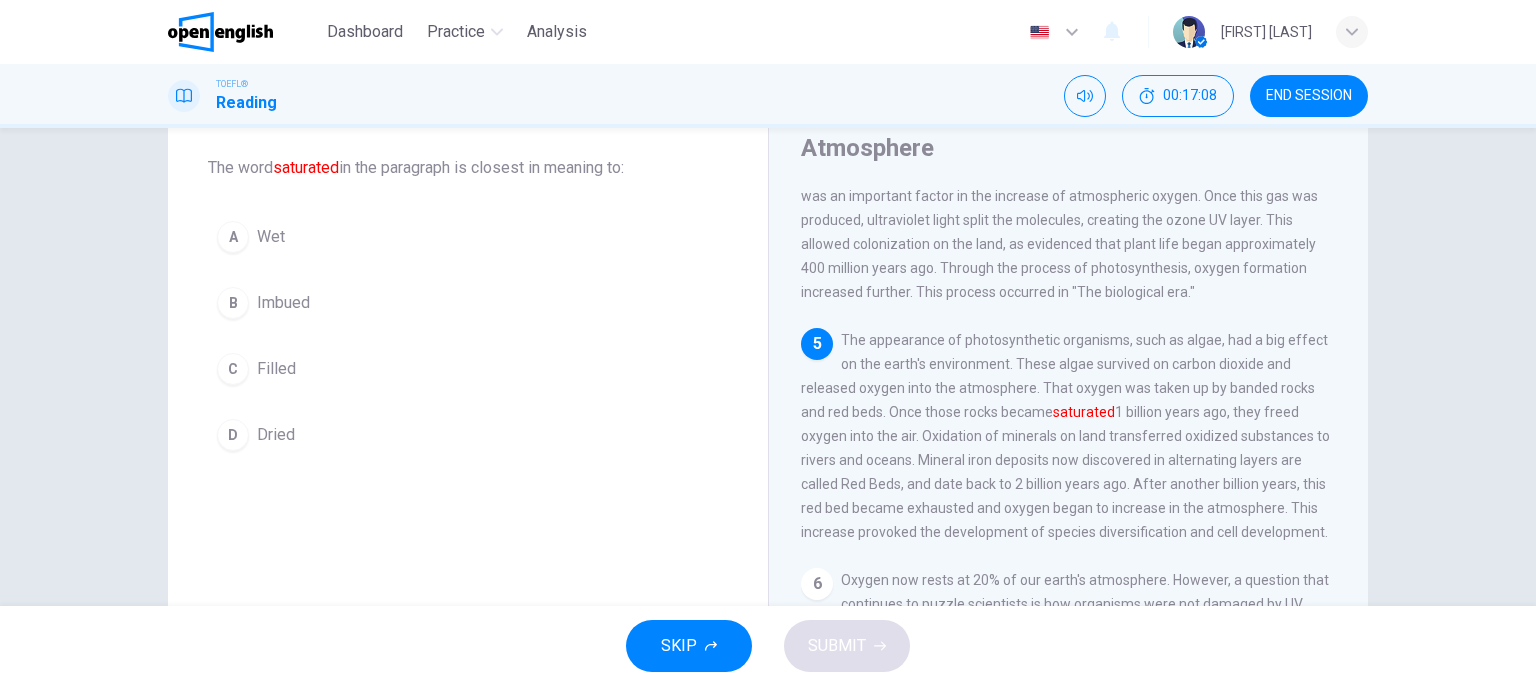 scroll, scrollTop: 539, scrollLeft: 0, axis: vertical 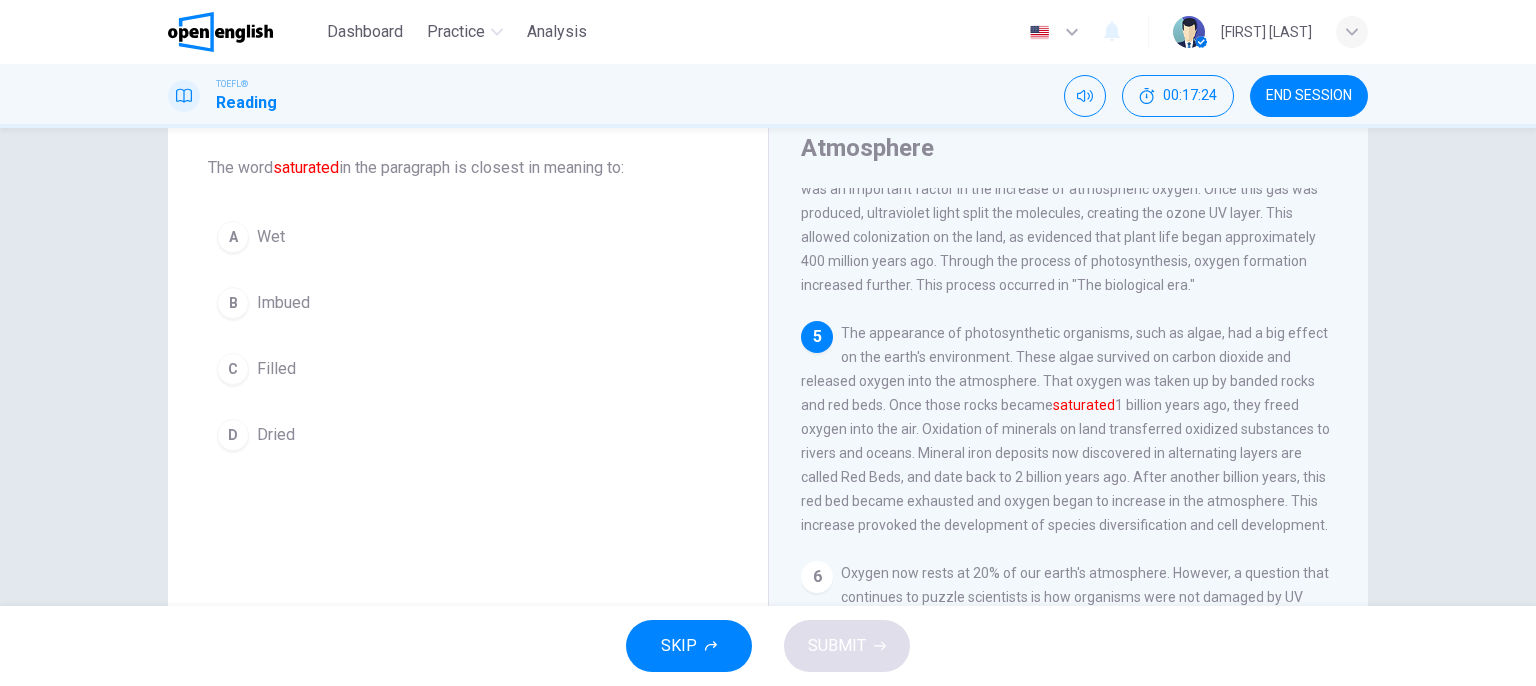 click on "Imbued" at bounding box center [271, 237] 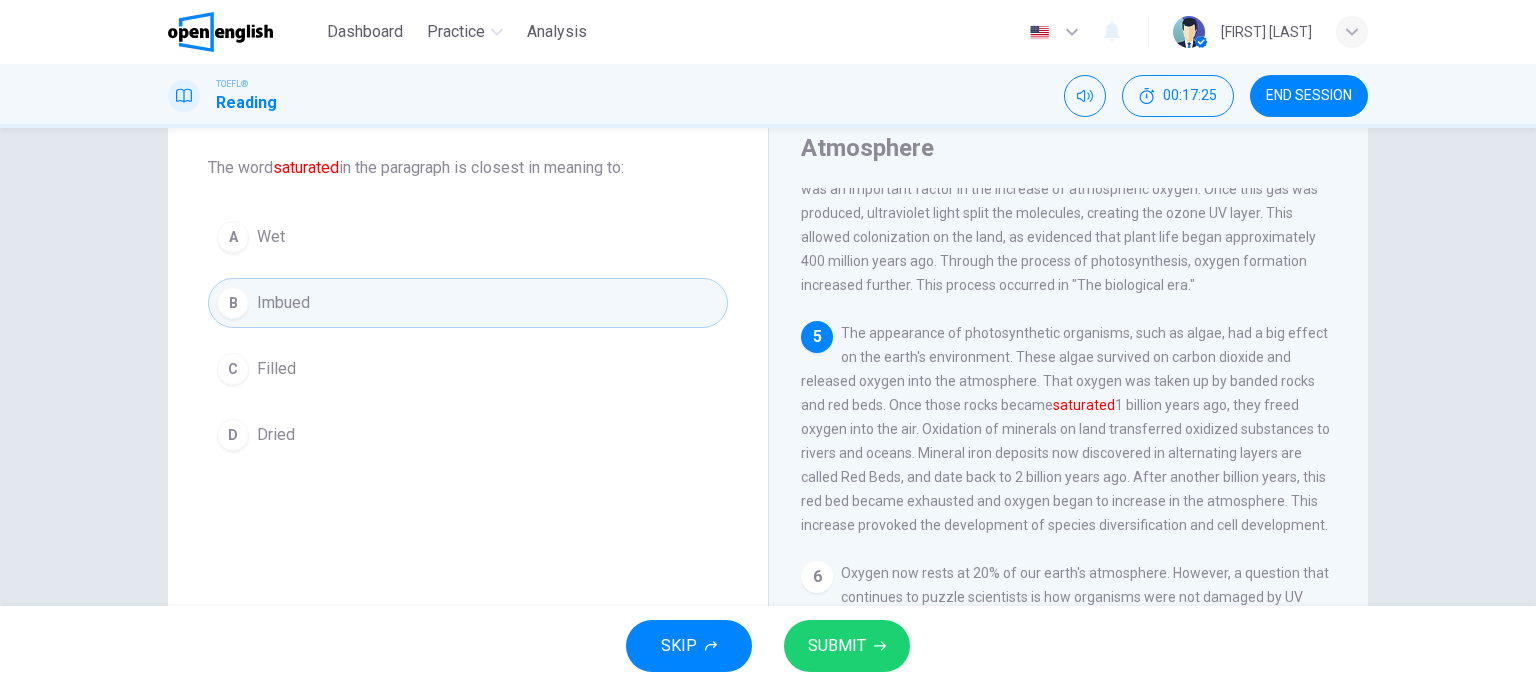 click on "SUBMIT" at bounding box center (837, 646) 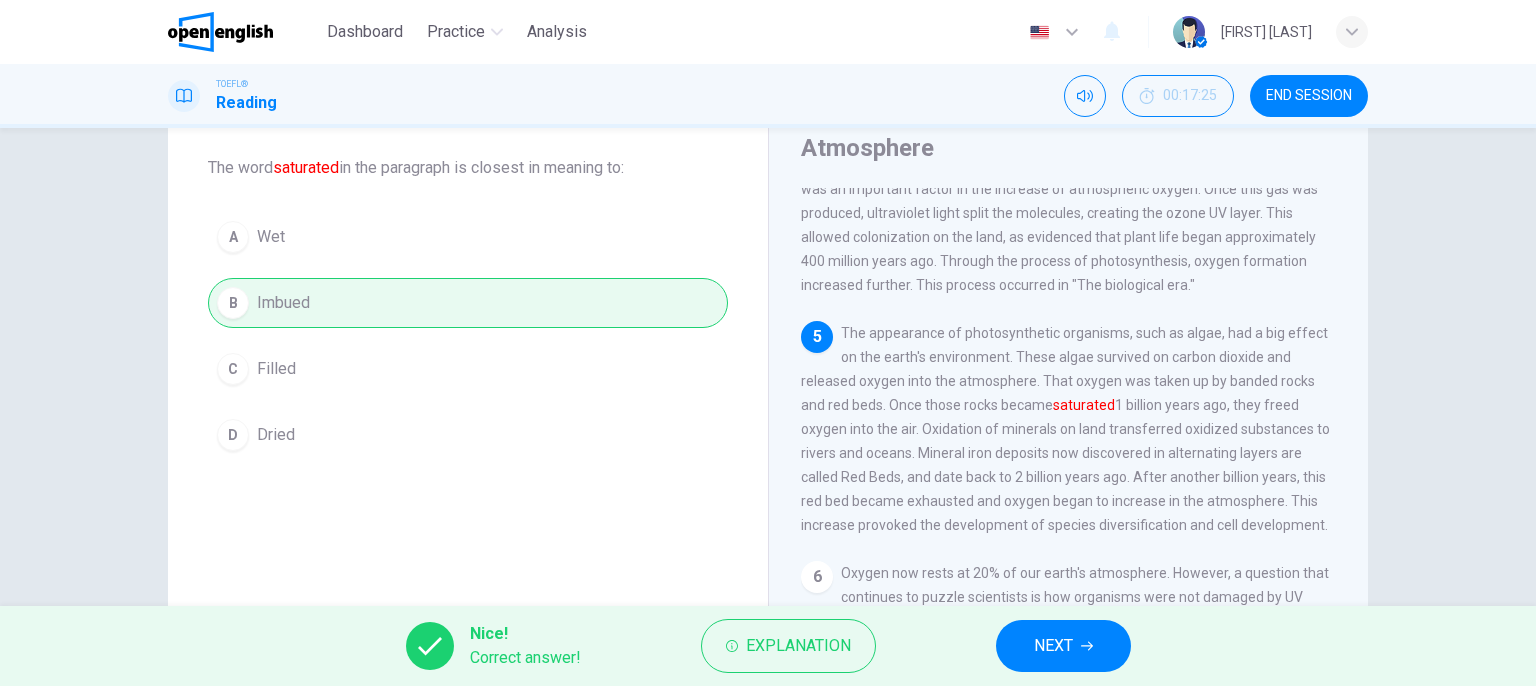 click on "NEXT" at bounding box center (1063, 646) 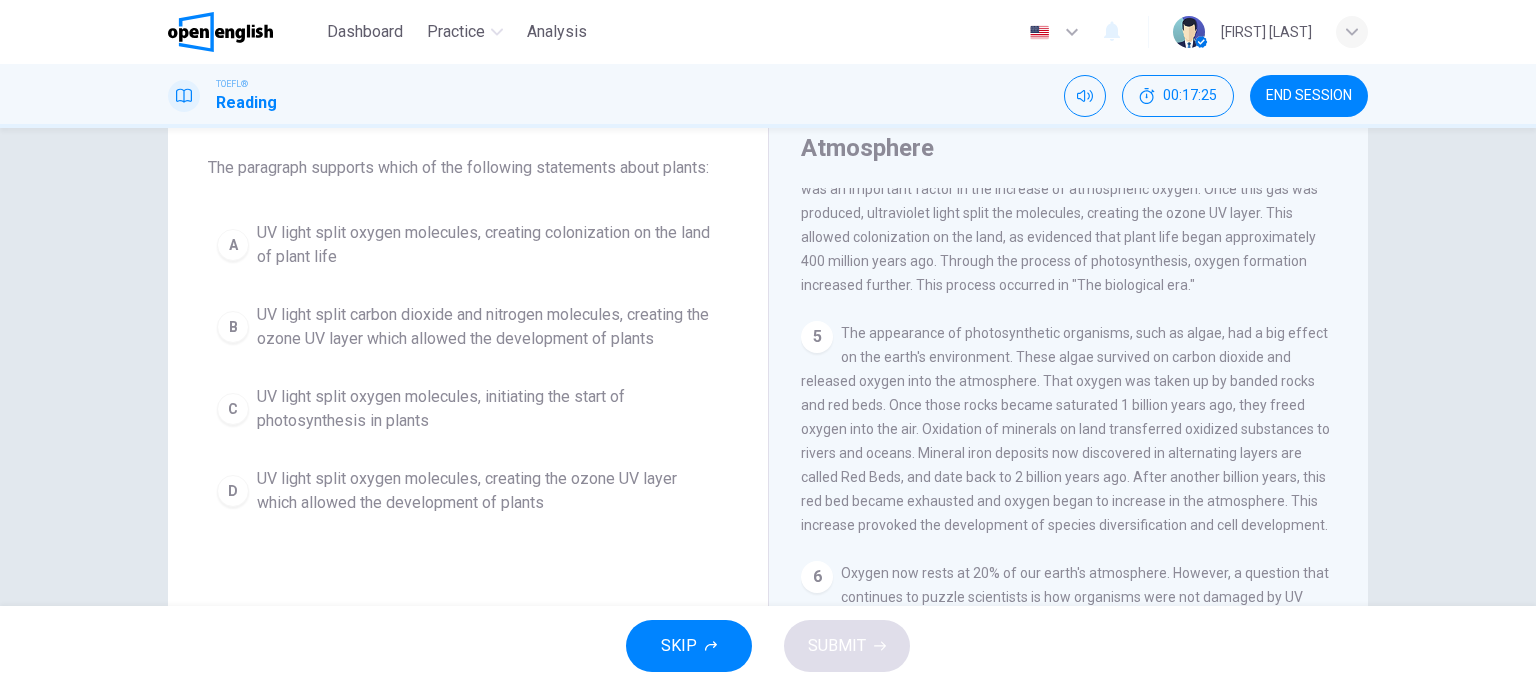 scroll, scrollTop: 468, scrollLeft: 0, axis: vertical 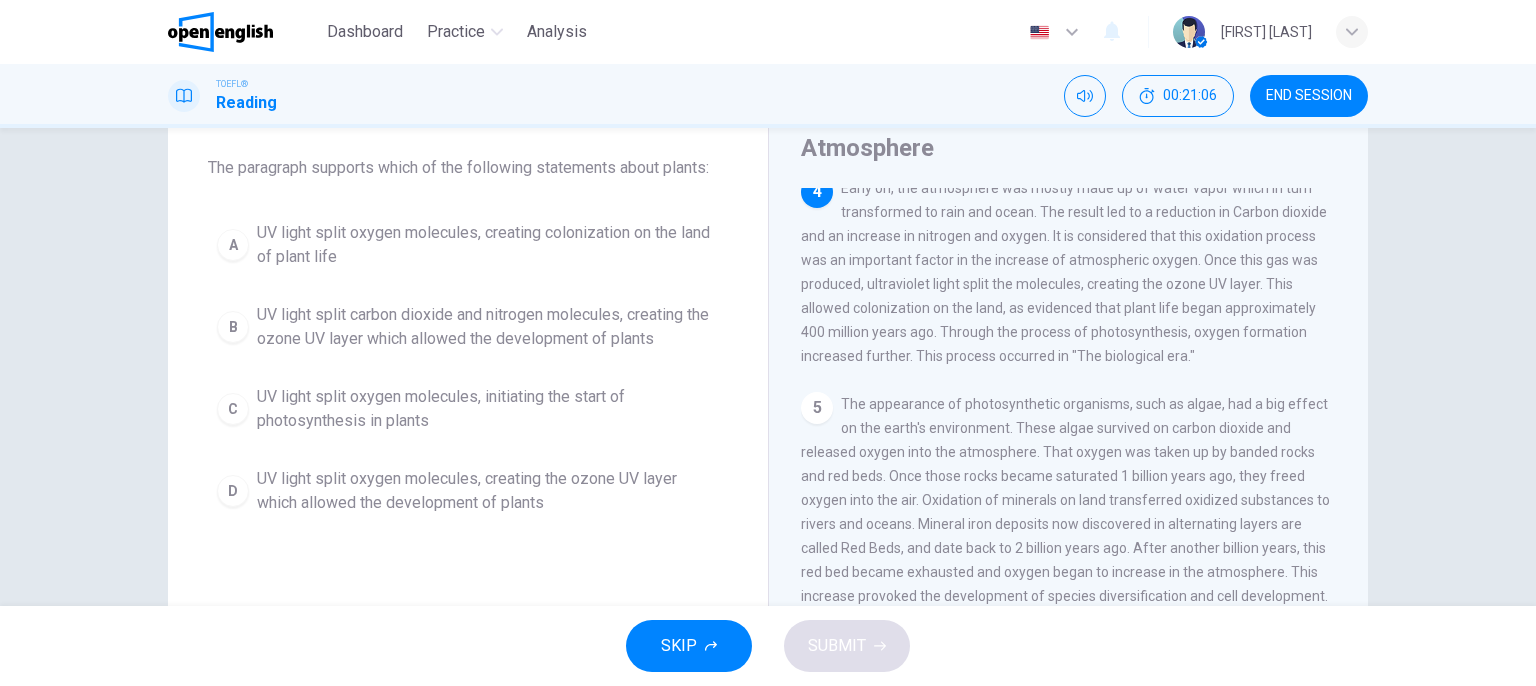 click on "UV light split carbon dioxide and nitrogen molecules, creating the ozone UV layer which allowed the development of plants" at bounding box center [488, 245] 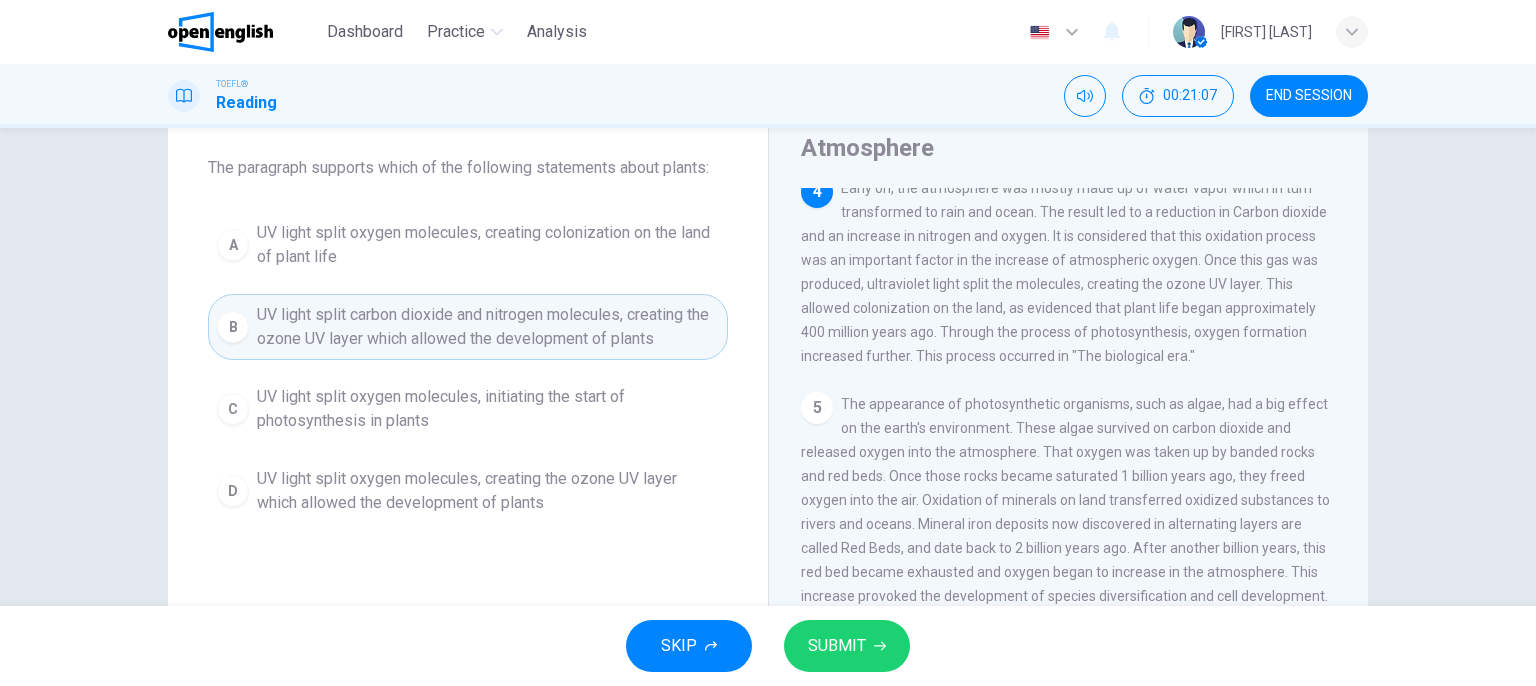 click on "SUBMIT" at bounding box center [847, 646] 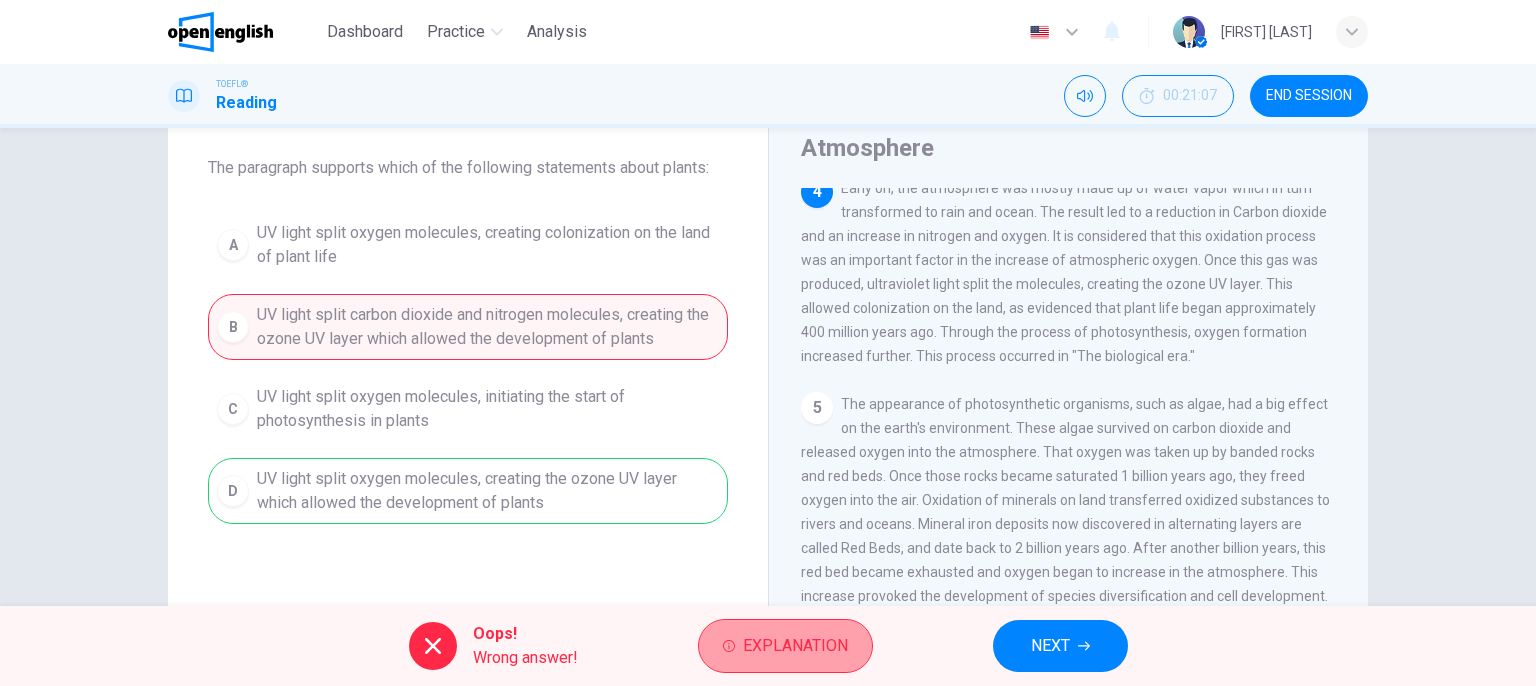 click on "Explanation" at bounding box center [785, 646] 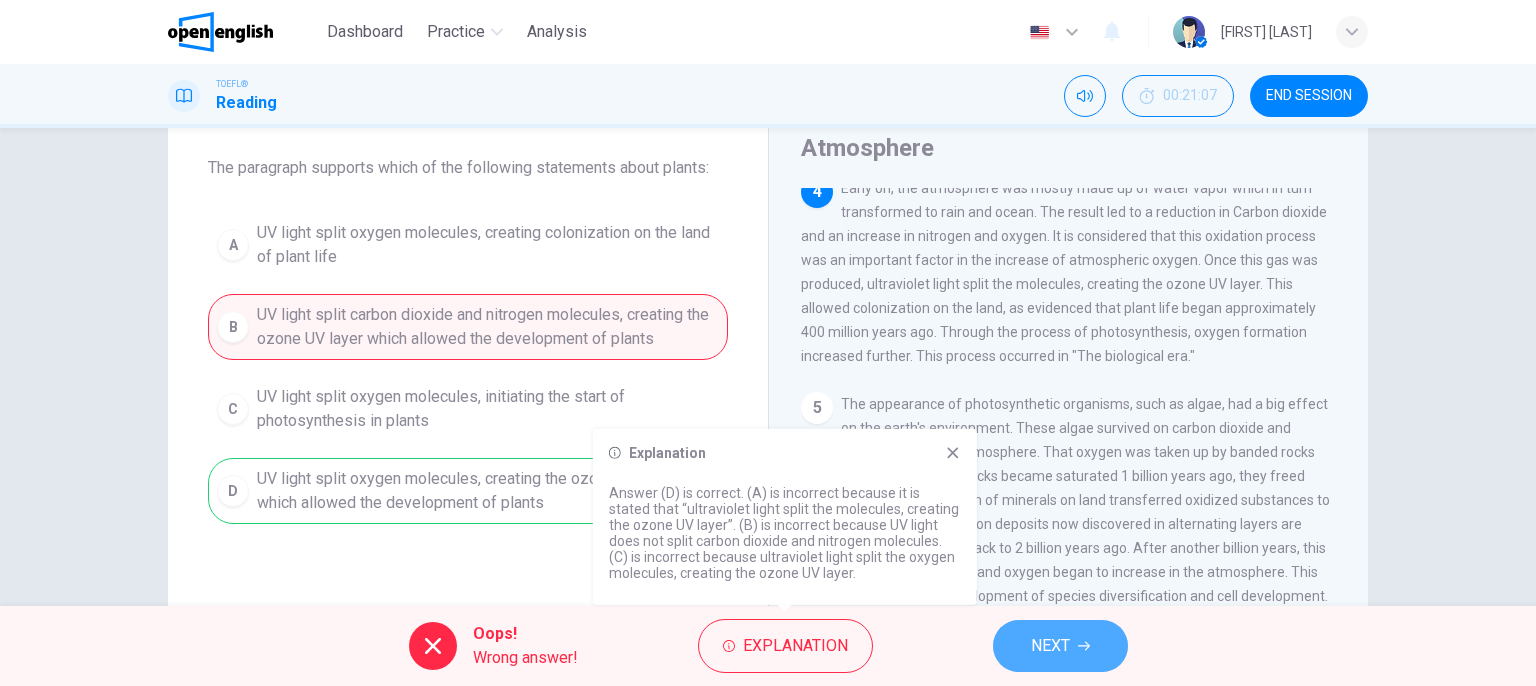 click on "NEXT" at bounding box center [1060, 646] 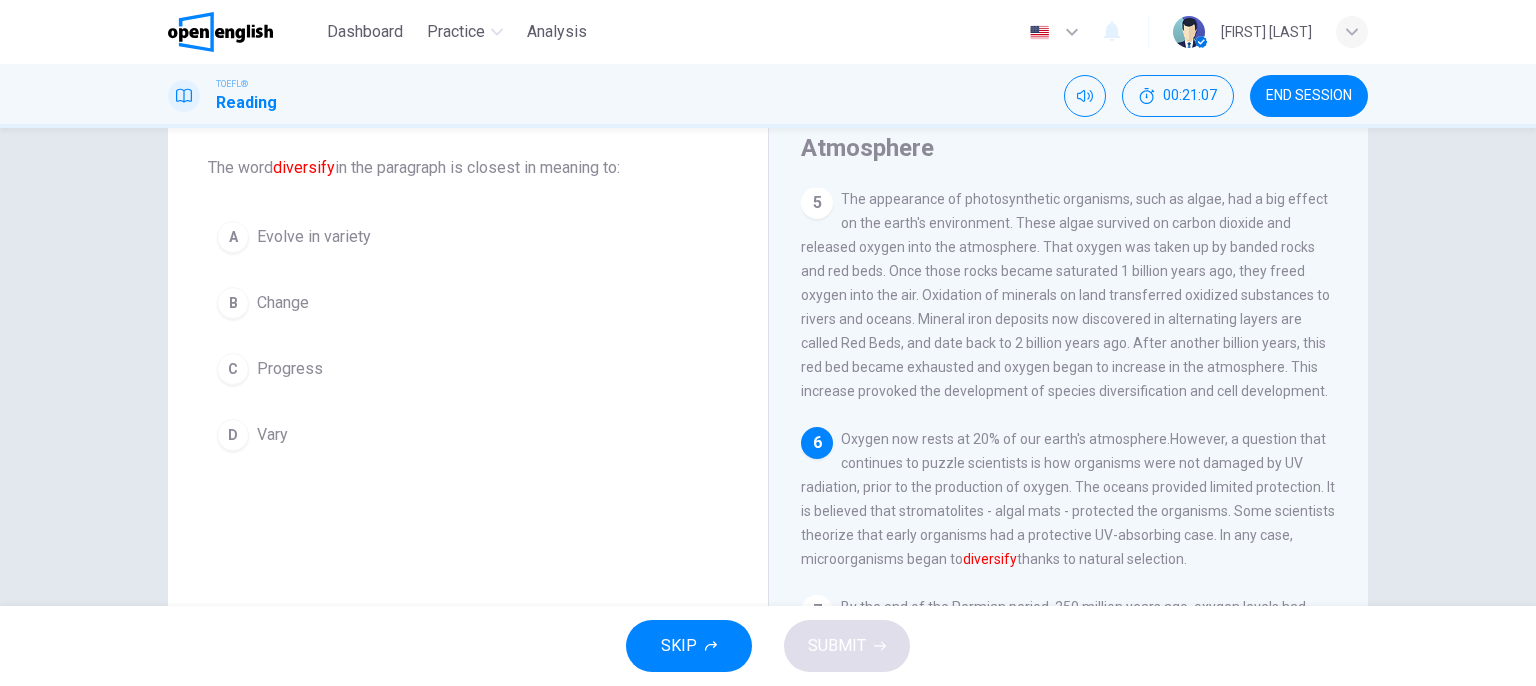 scroll, scrollTop: 708, scrollLeft: 0, axis: vertical 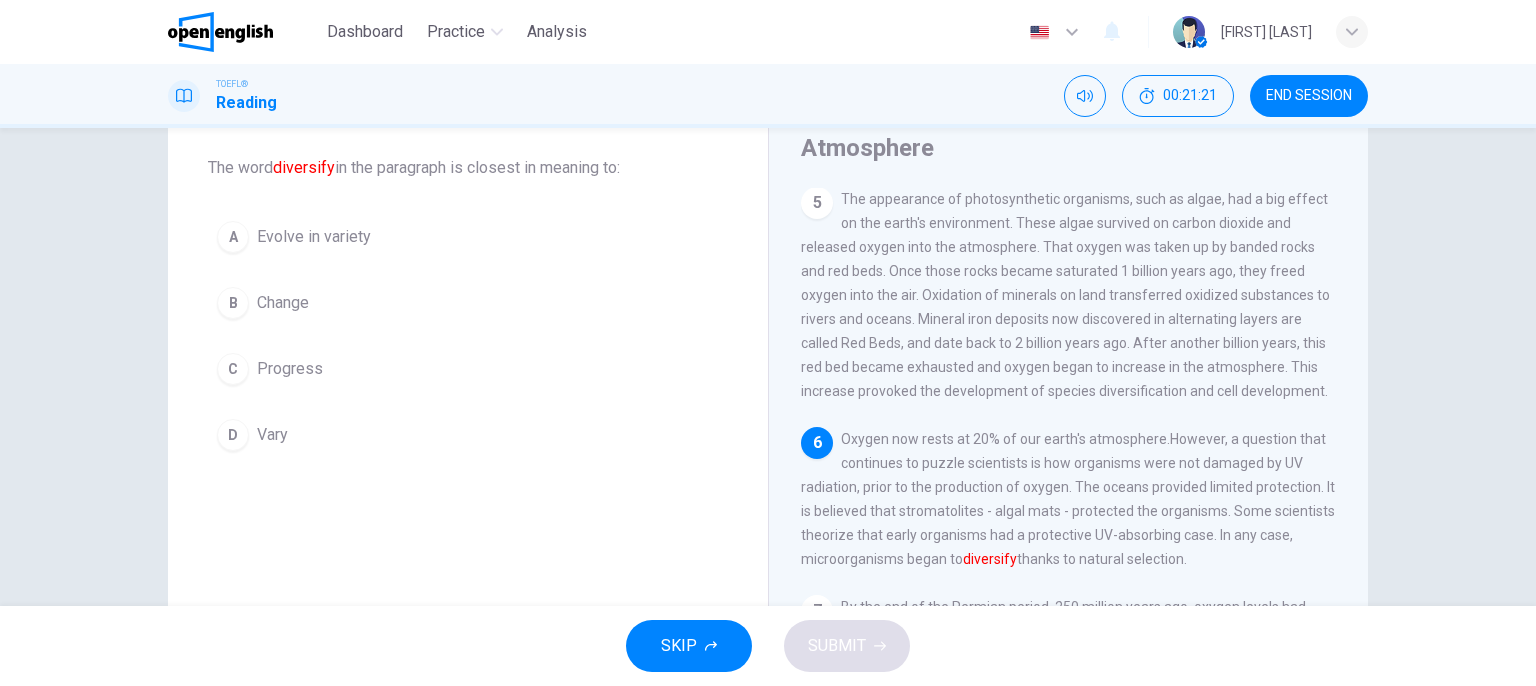 click on "Vary" at bounding box center (314, 237) 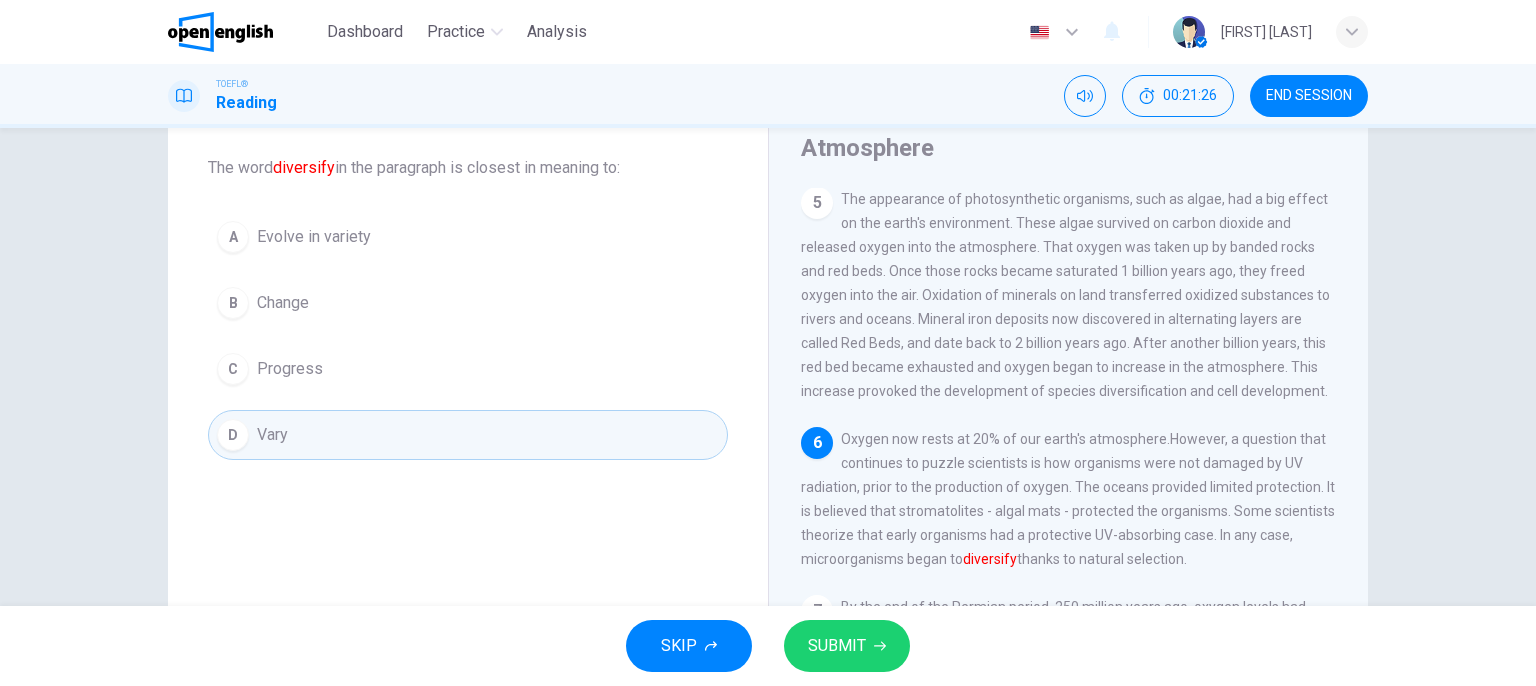 click at bounding box center [880, 646] 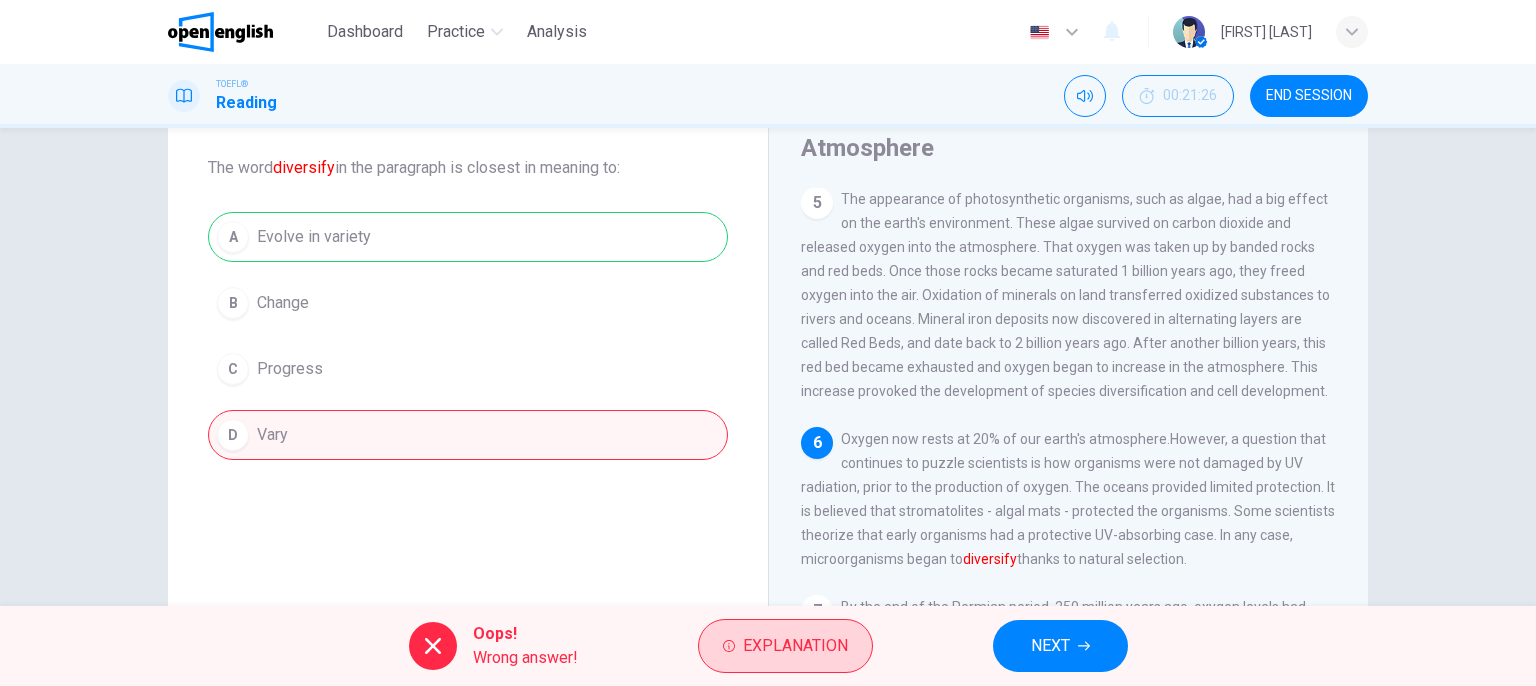 click on "Explanation" at bounding box center [795, 646] 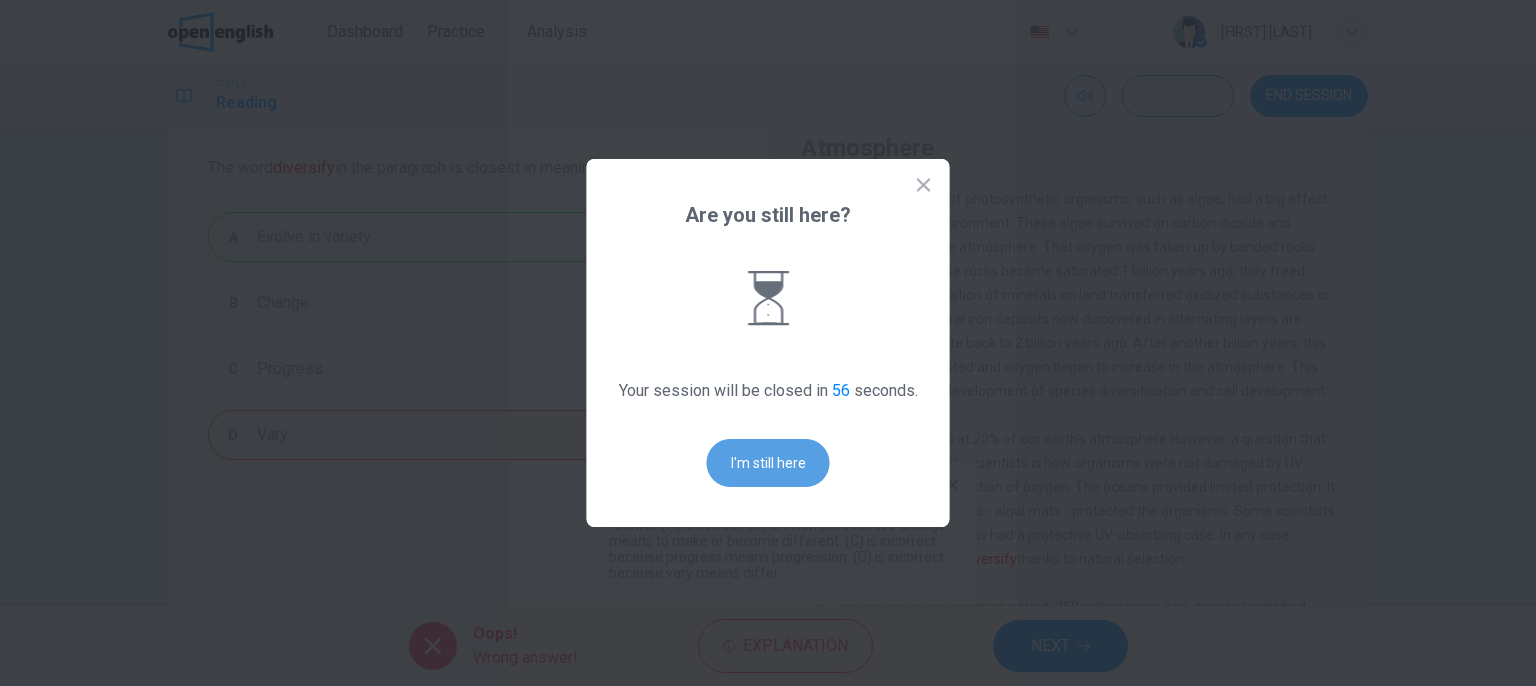 click on "I'm still here" at bounding box center (768, 463) 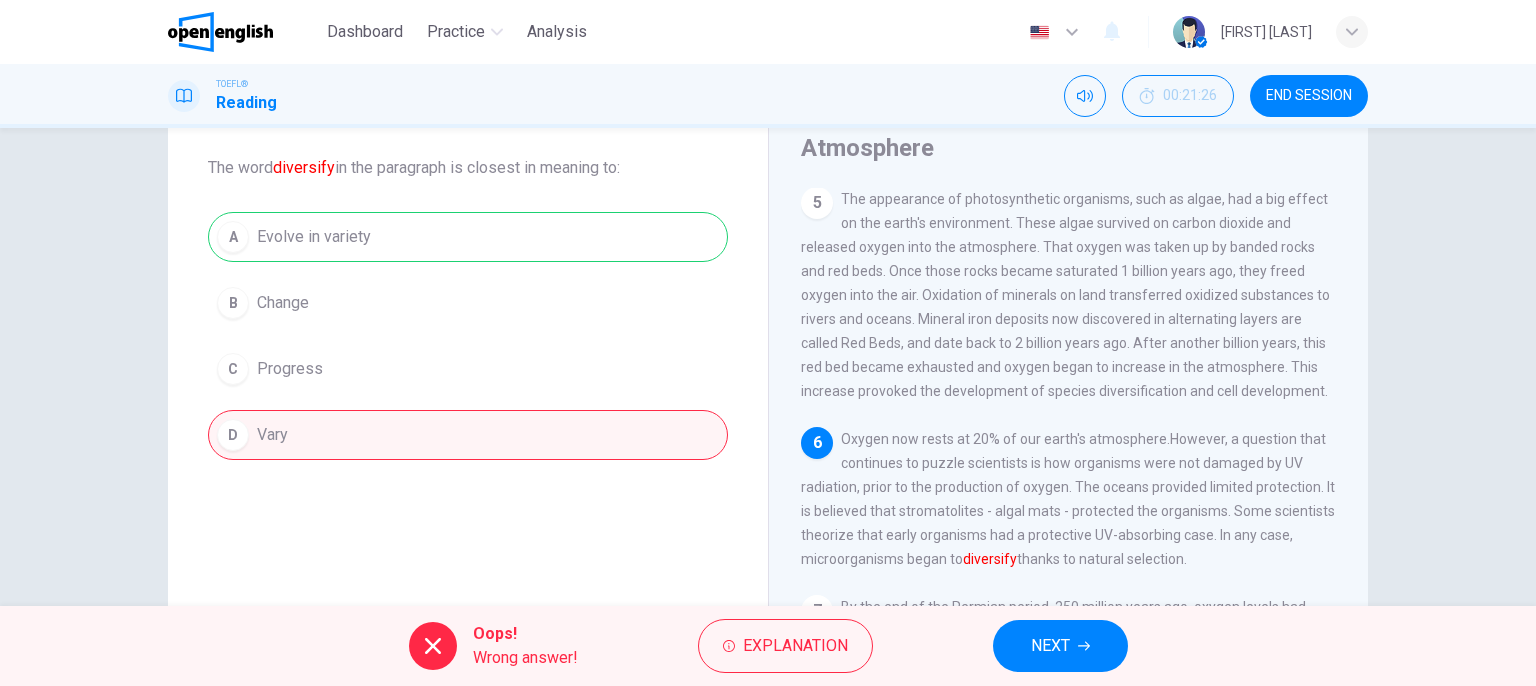 click on "NEXT" at bounding box center [1060, 646] 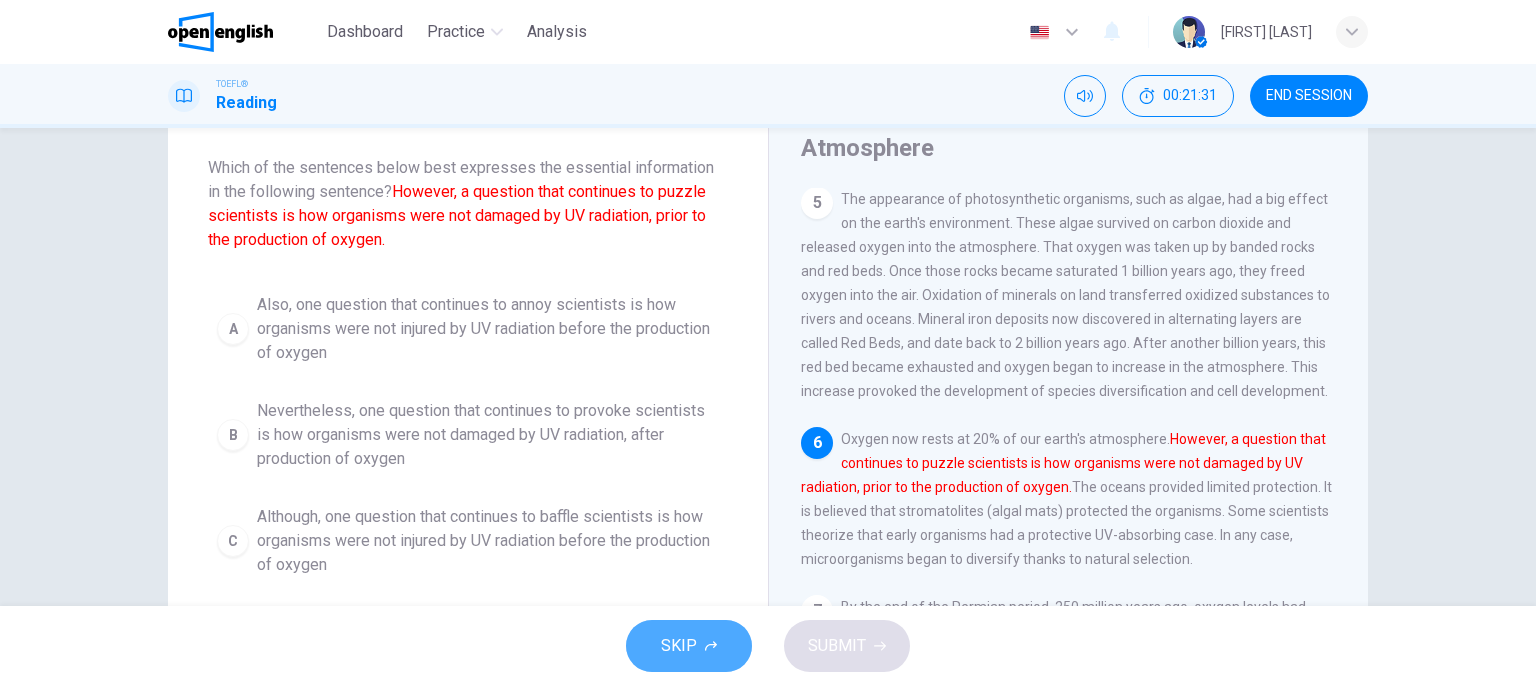 click on "SKIP" at bounding box center [679, 646] 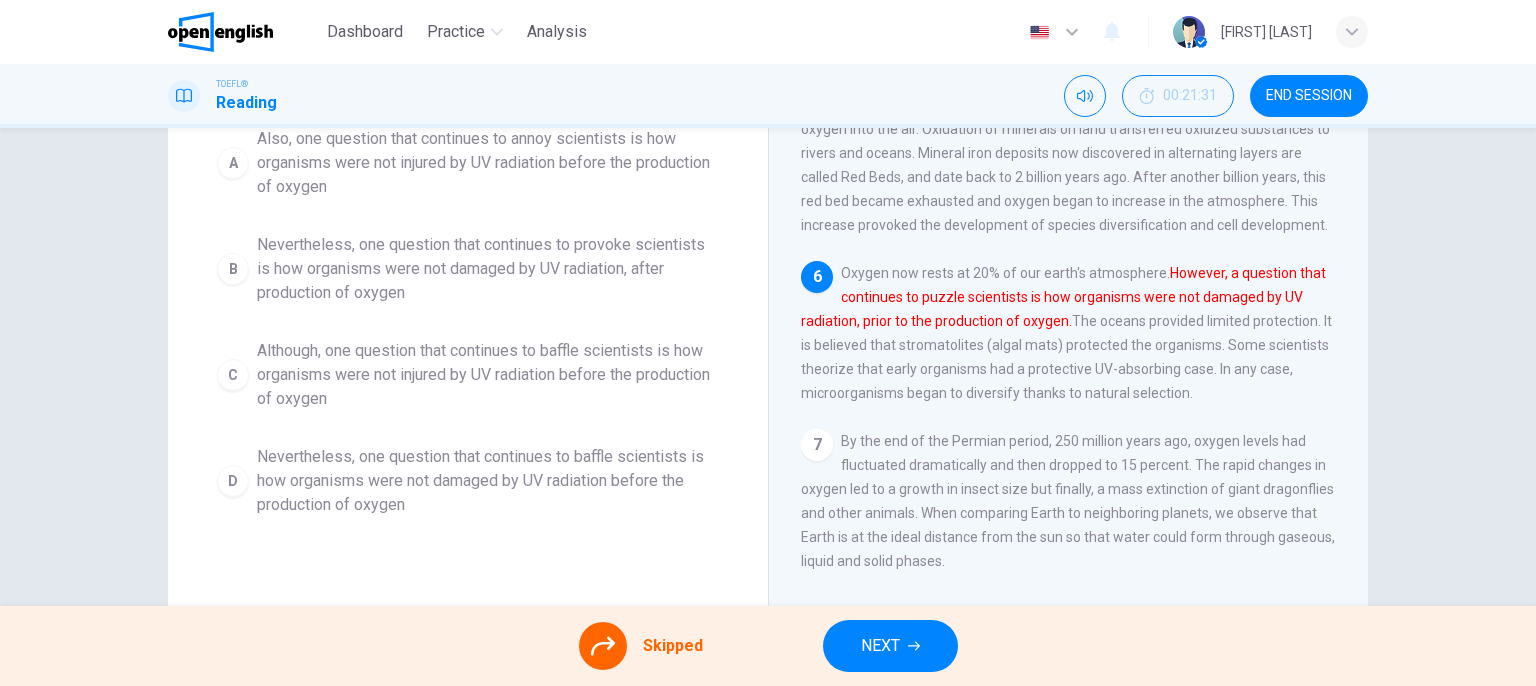 scroll, scrollTop: 300, scrollLeft: 0, axis: vertical 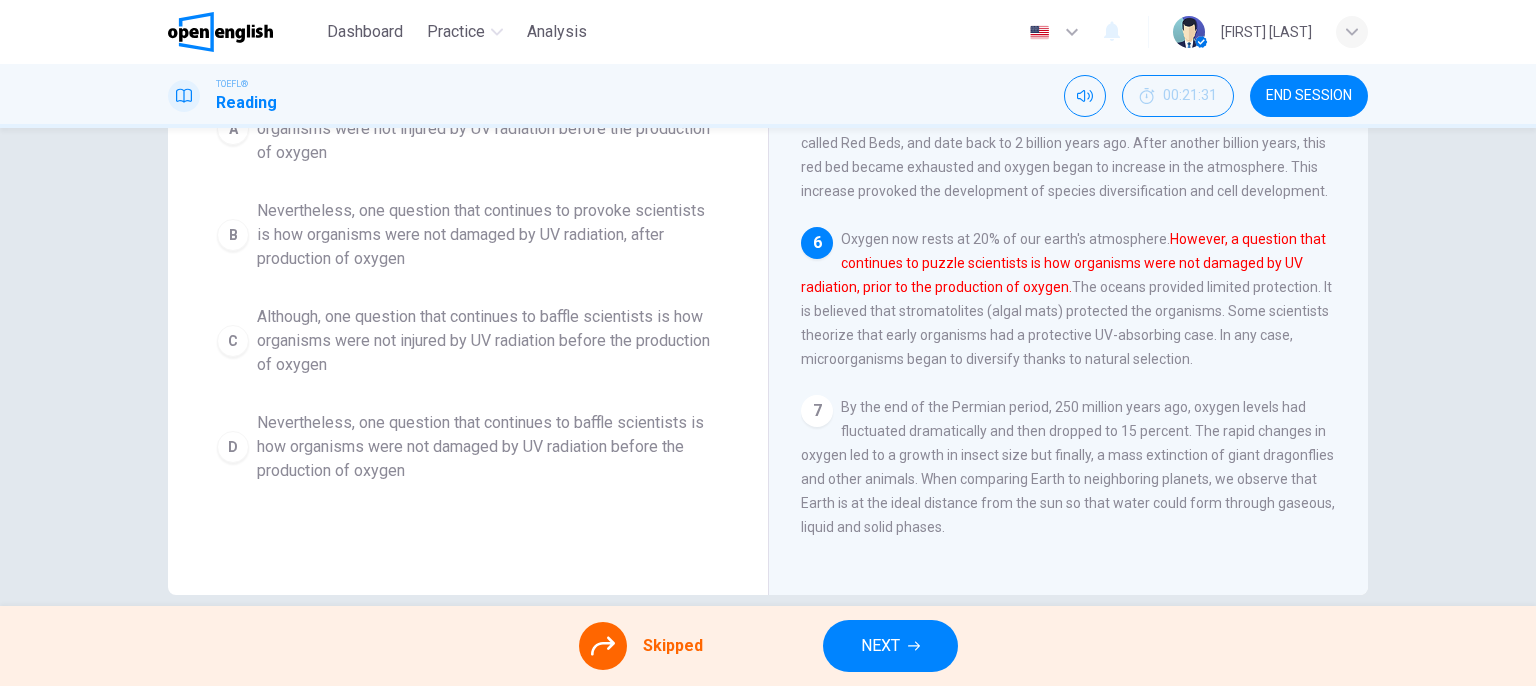 click on "A Also, one question that continues to annoy scientists is how organisms were not injured by UV radiation before the production of oxygen B Nevertheless, one question that continues to provoke scientists is how organisms were not damaged by UV radiation, after production of oxygen C Although, one question that continues to baffle scientists is how organisms were not injured by UV radiation before the production of oxygen D Nevertheless, one question that continues to baffle scientists is how organisms were not damaged by UV radiation before the production of oxygen" at bounding box center [468, 288] 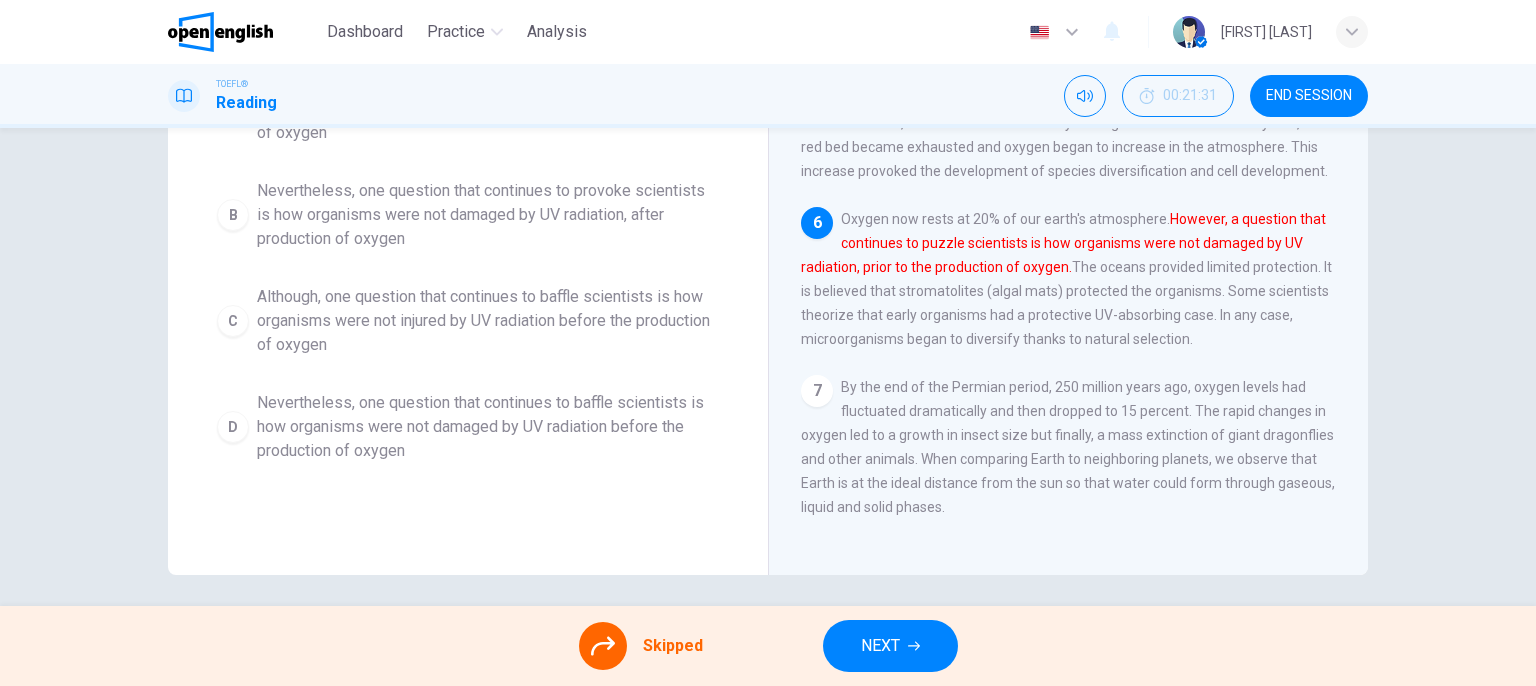 scroll, scrollTop: 329, scrollLeft: 0, axis: vertical 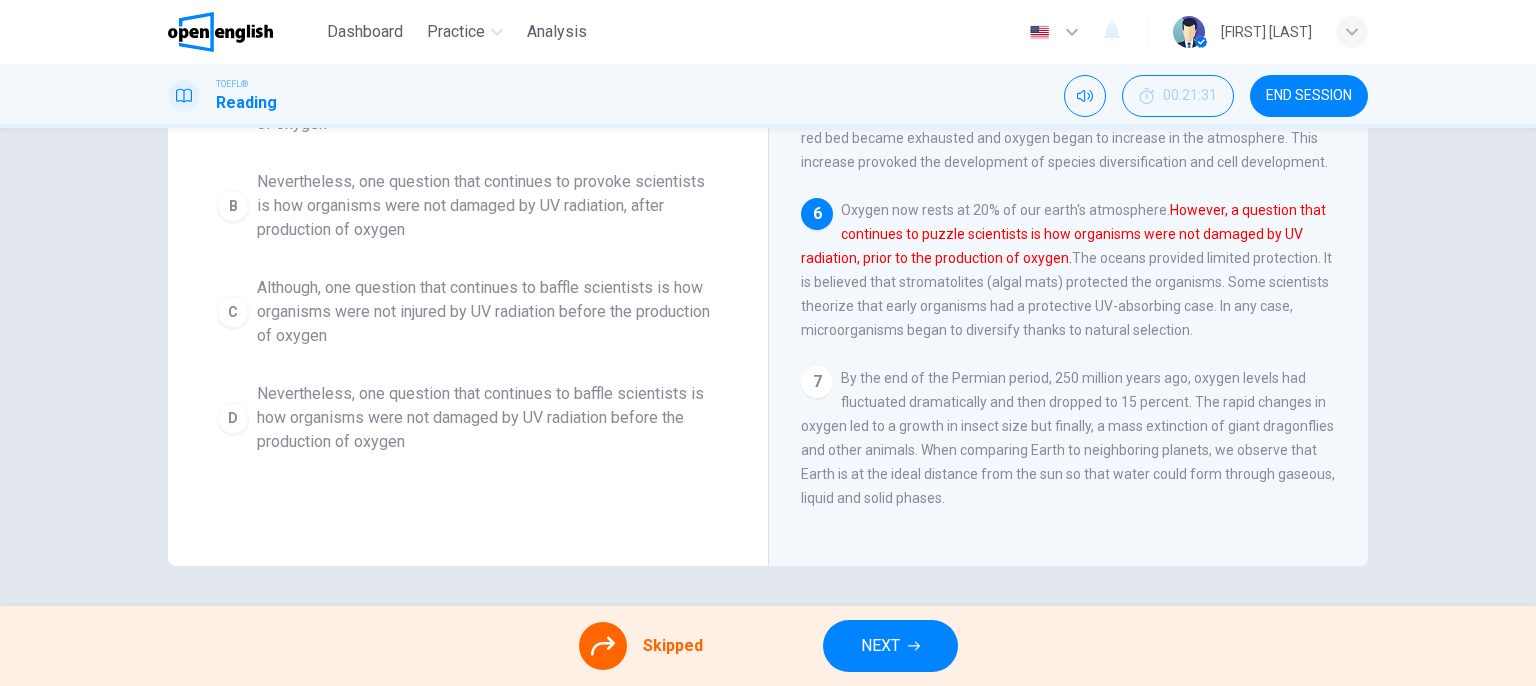click on "A Also, one question that continues to annoy scientists is how organisms were not injured by UV radiation before the production of oxygen B Nevertheless, one question that continues to provoke scientists is how organisms were not damaged by UV radiation, after production of oxygen C Although, one question that continues to baffle scientists is how organisms were not injured by UV radiation before the production of oxygen D Nevertheless, one question that continues to baffle scientists is how organisms were not damaged by UV radiation before the production of oxygen" at bounding box center [468, 259] 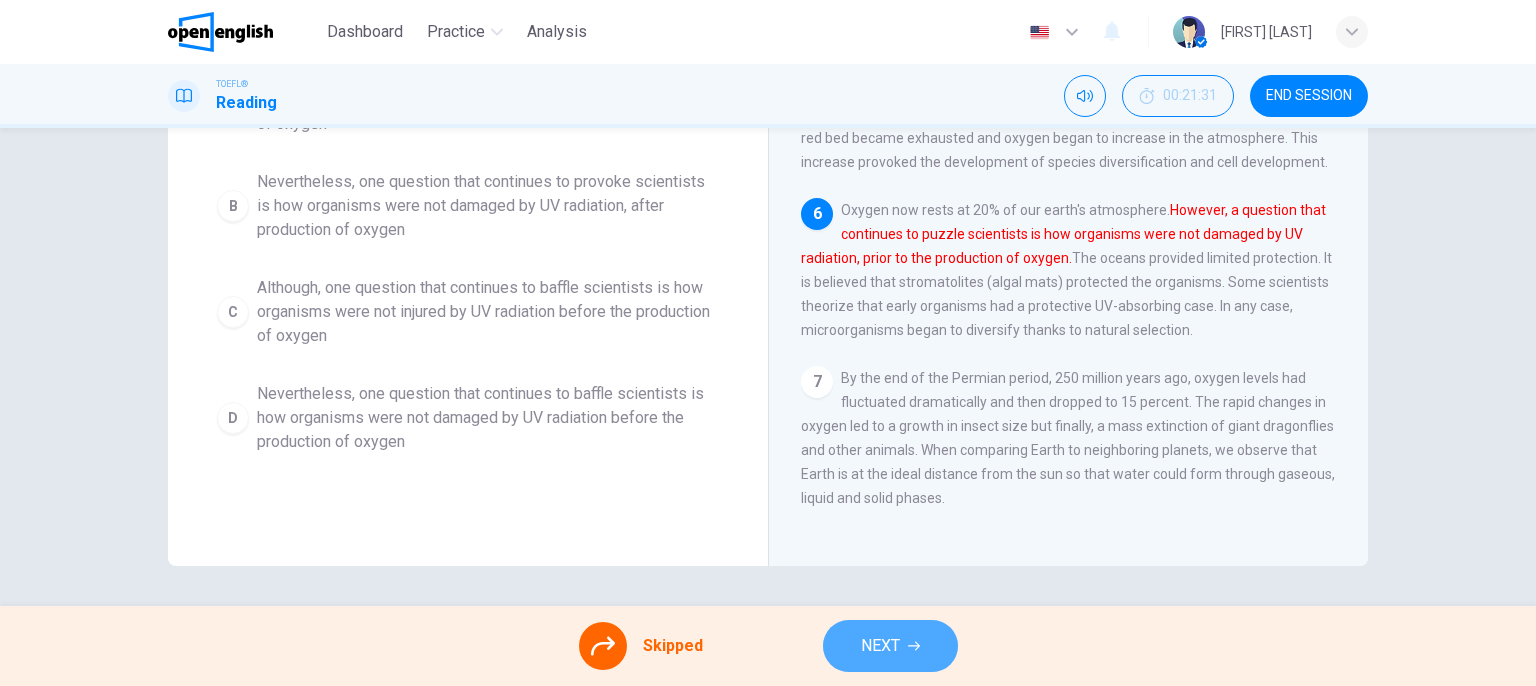 click on "NEXT" at bounding box center [890, 646] 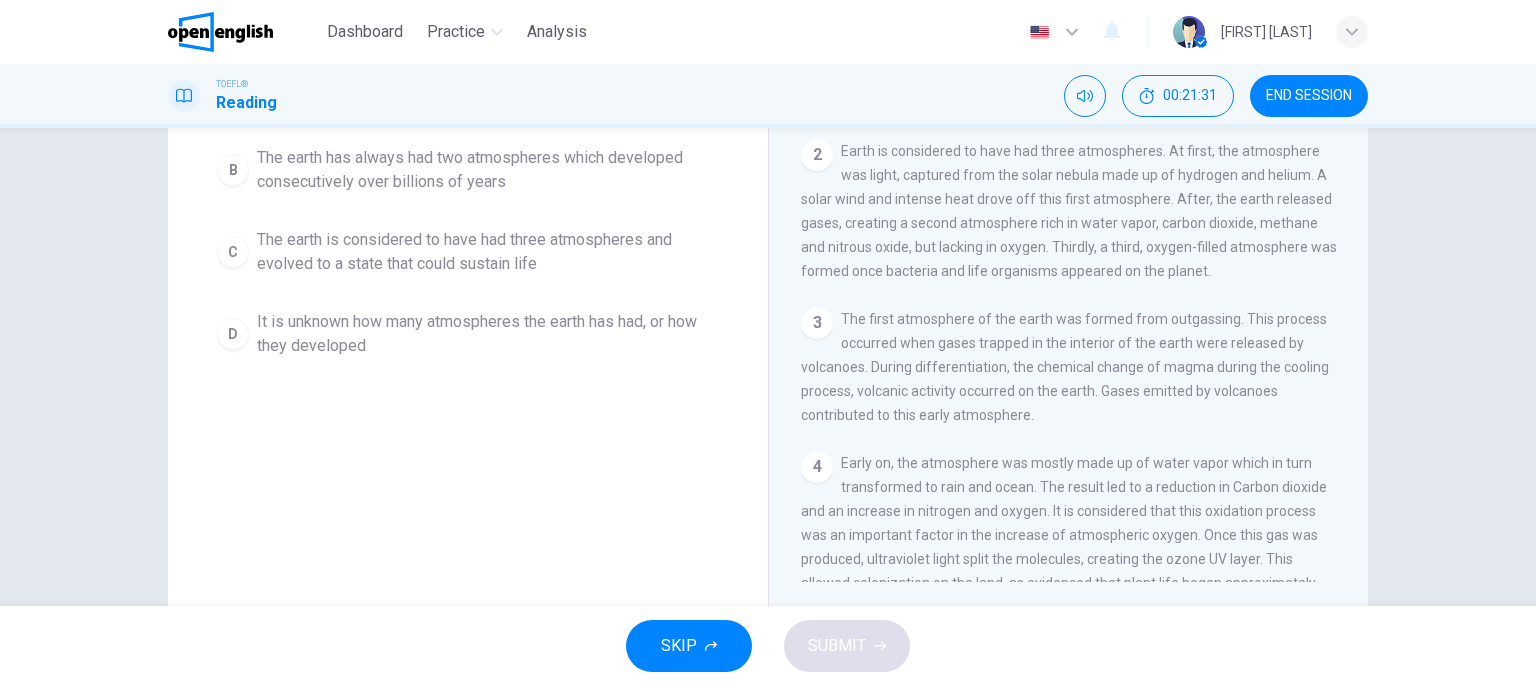 scroll, scrollTop: 0, scrollLeft: 0, axis: both 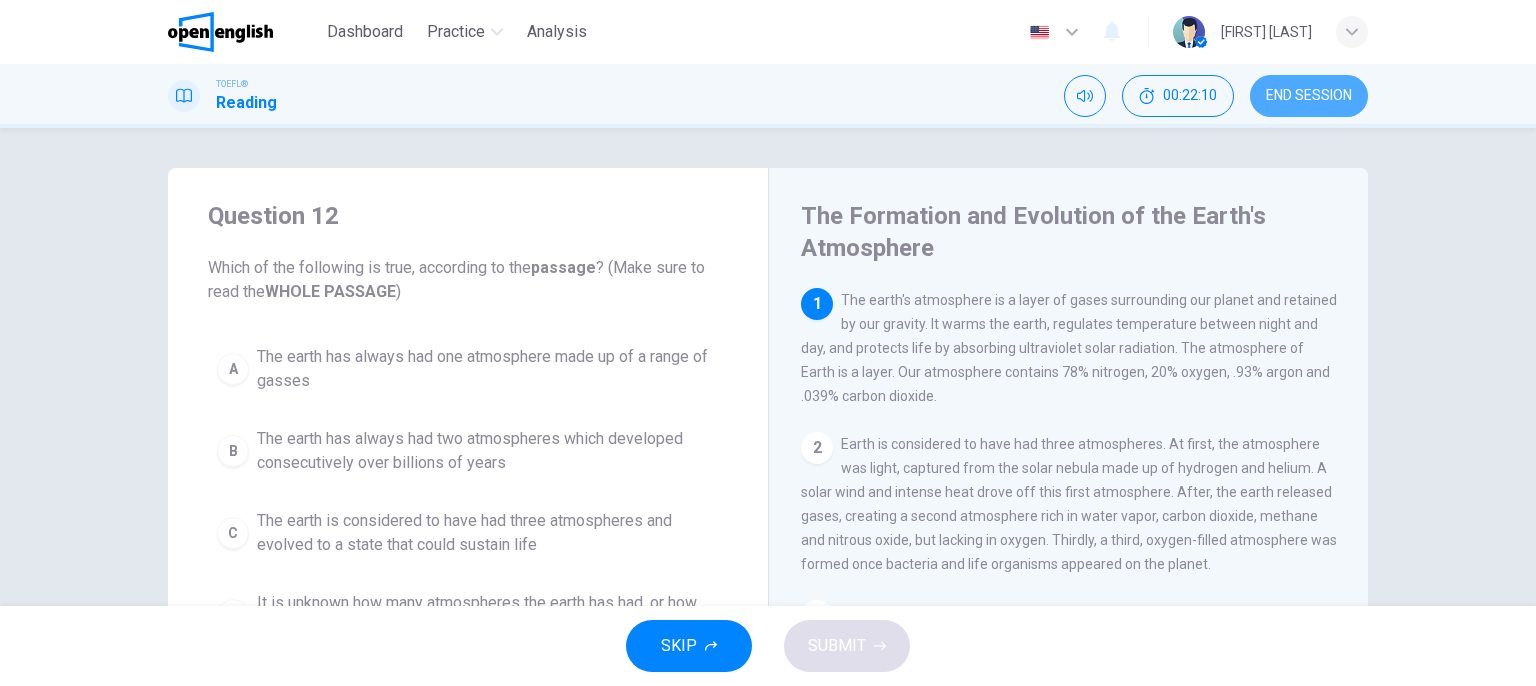 click on "END SESSION" at bounding box center [1309, 96] 